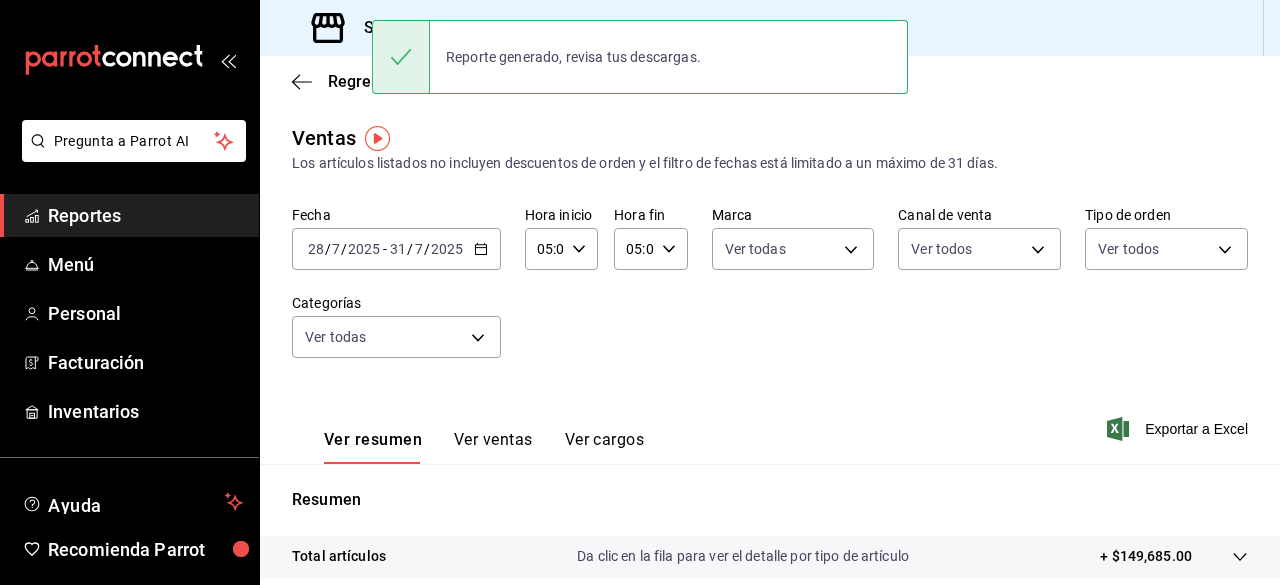 scroll, scrollTop: 0, scrollLeft: 0, axis: both 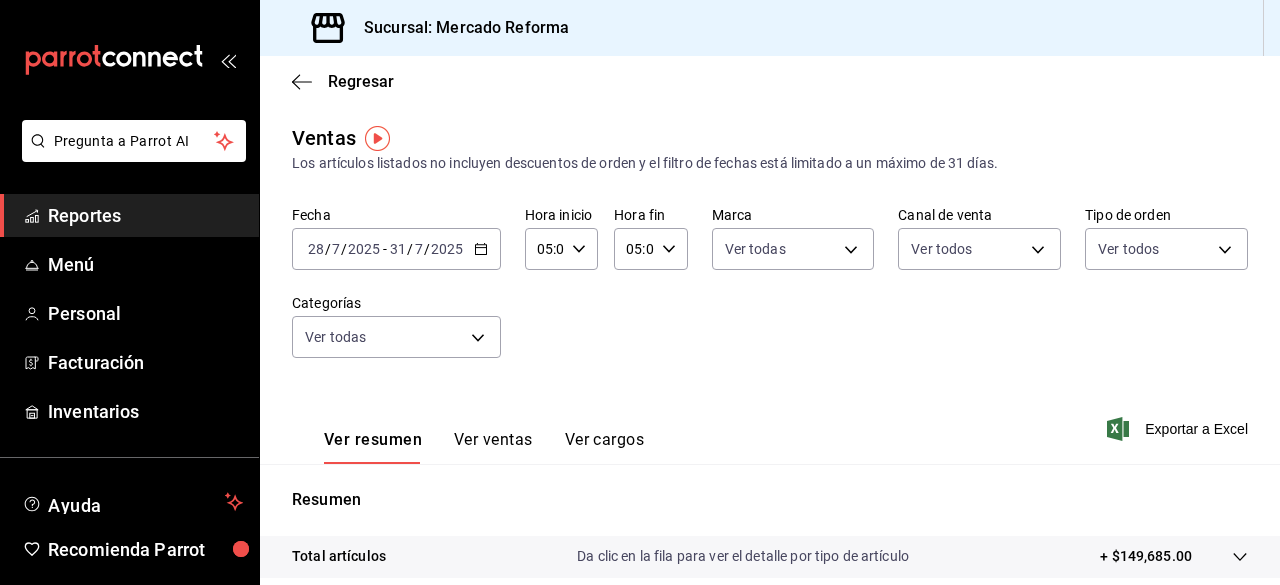 click 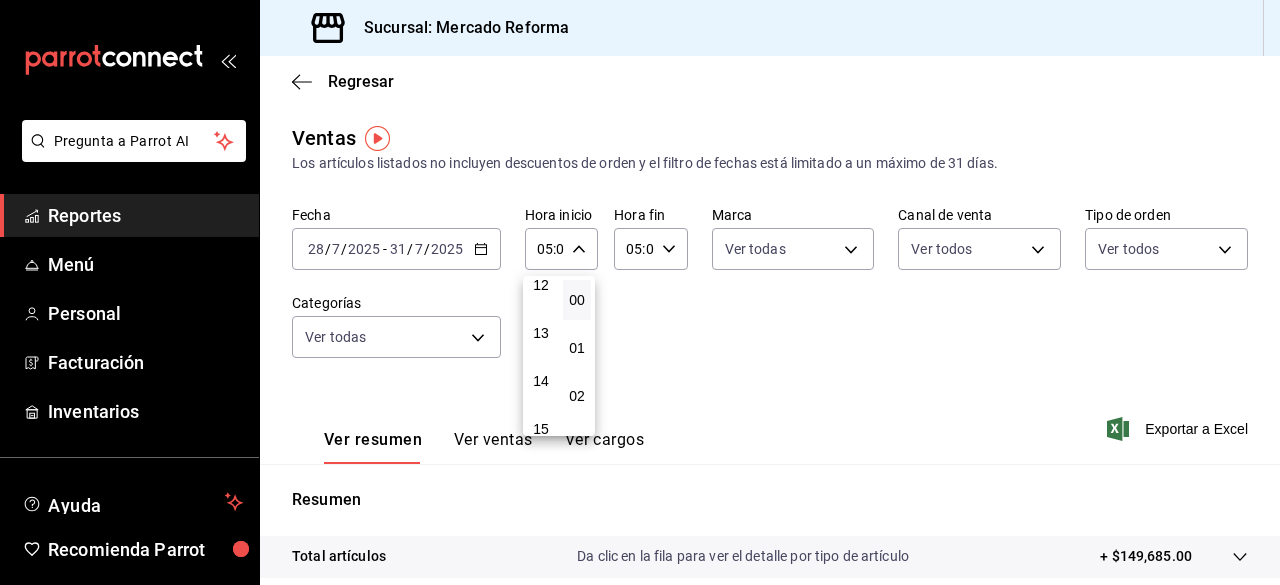 scroll, scrollTop: 523, scrollLeft: 0, axis: vertical 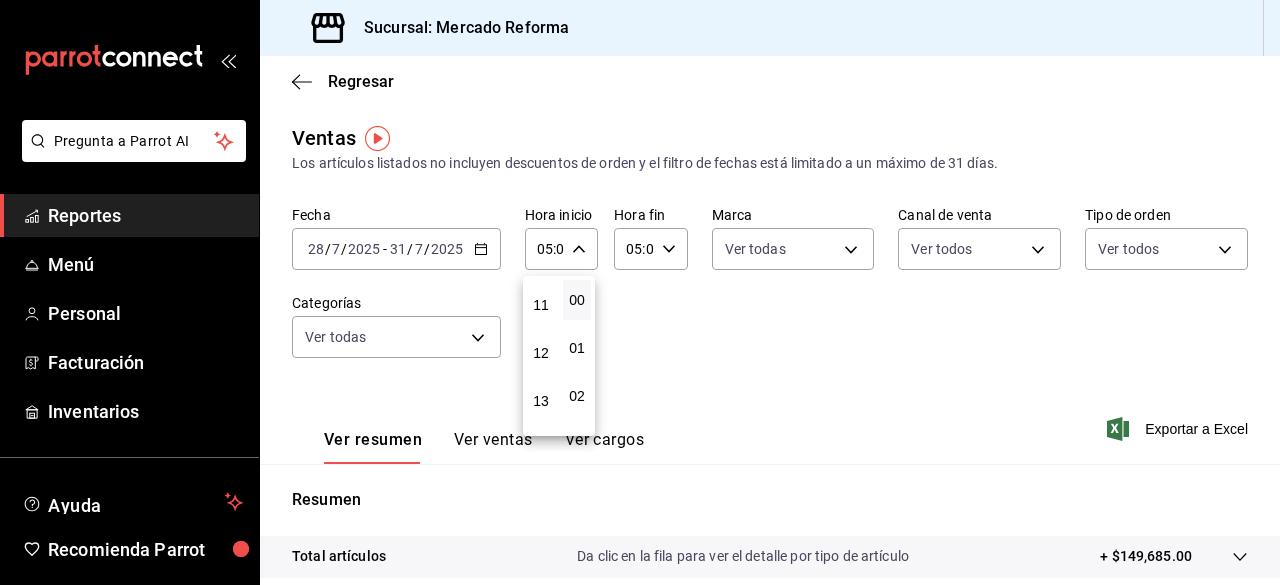 click at bounding box center (640, 292) 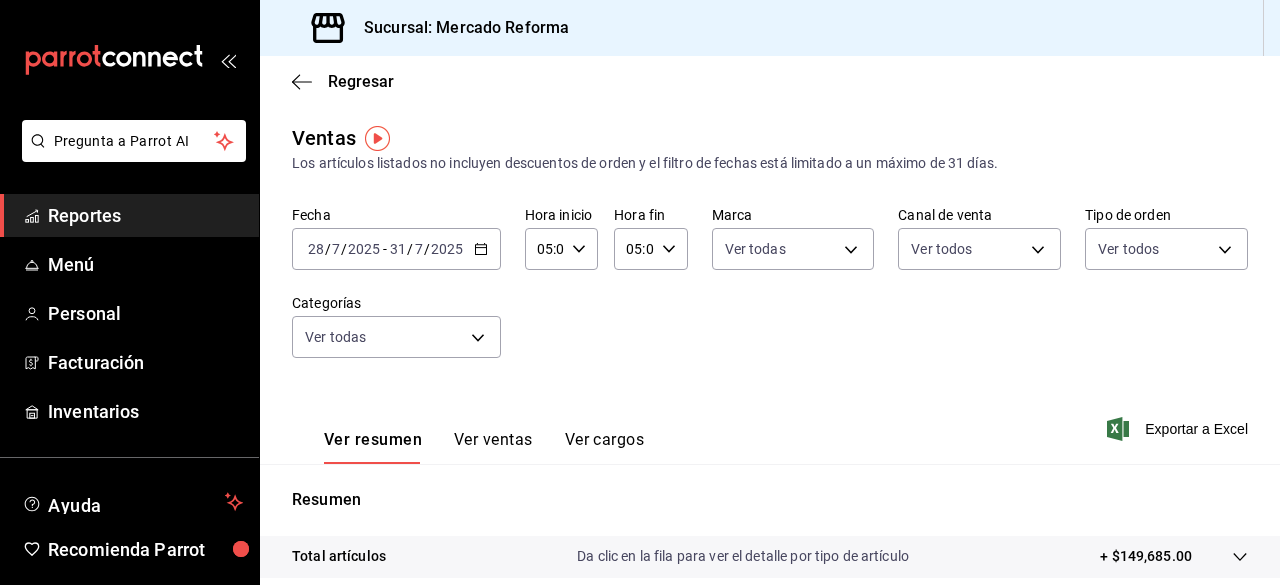 click 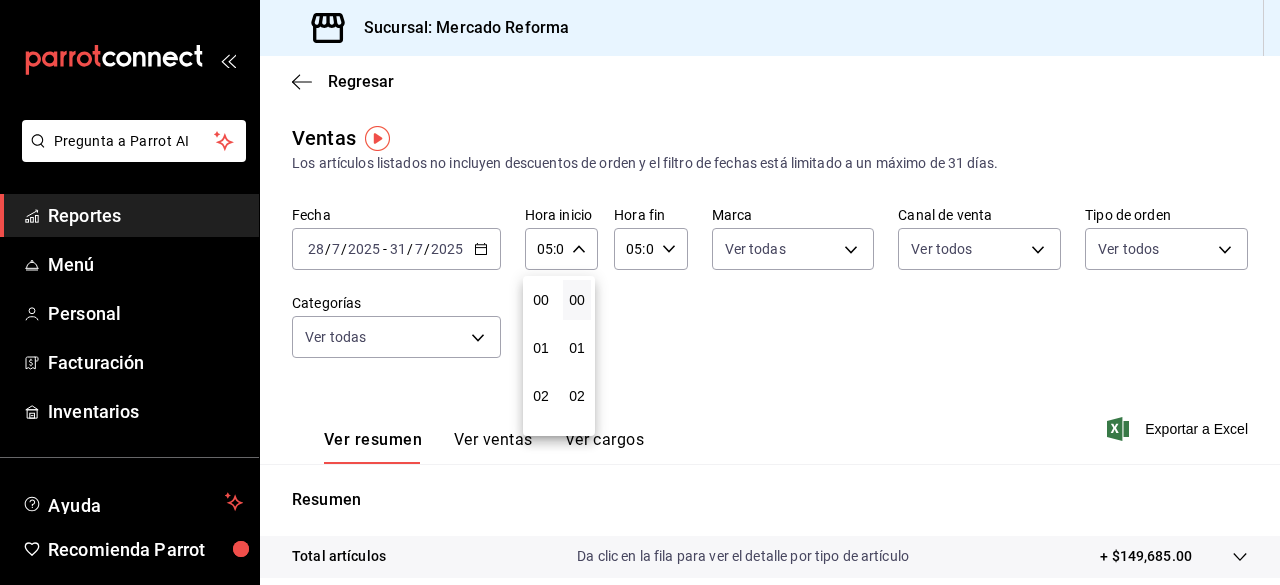 scroll, scrollTop: 240, scrollLeft: 0, axis: vertical 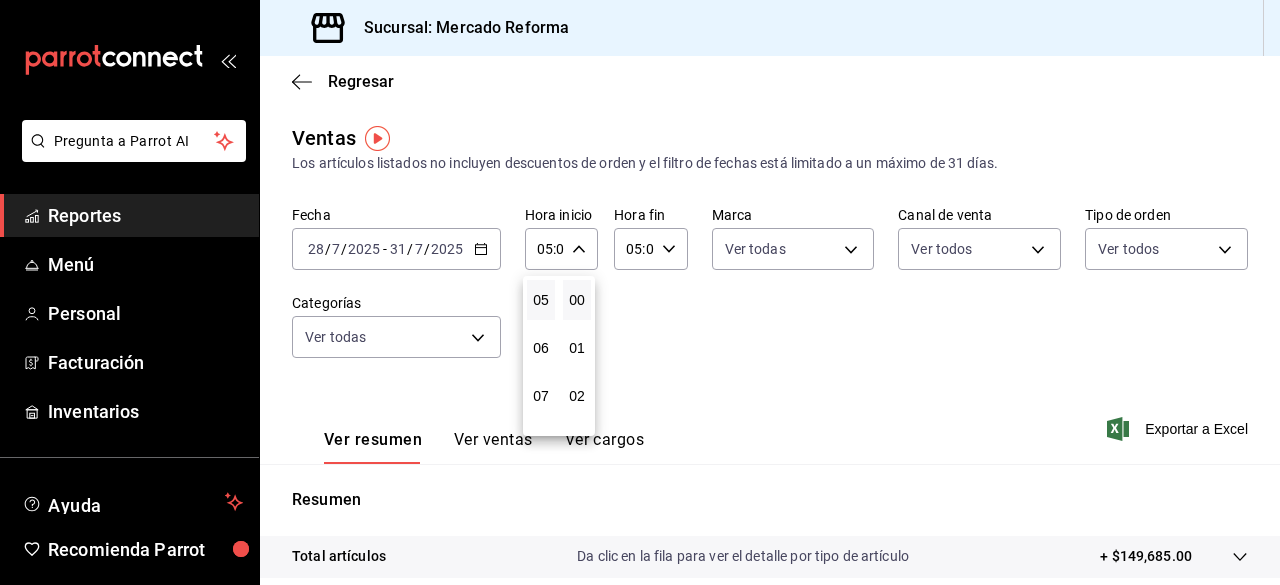 click on "05" at bounding box center (541, 300) 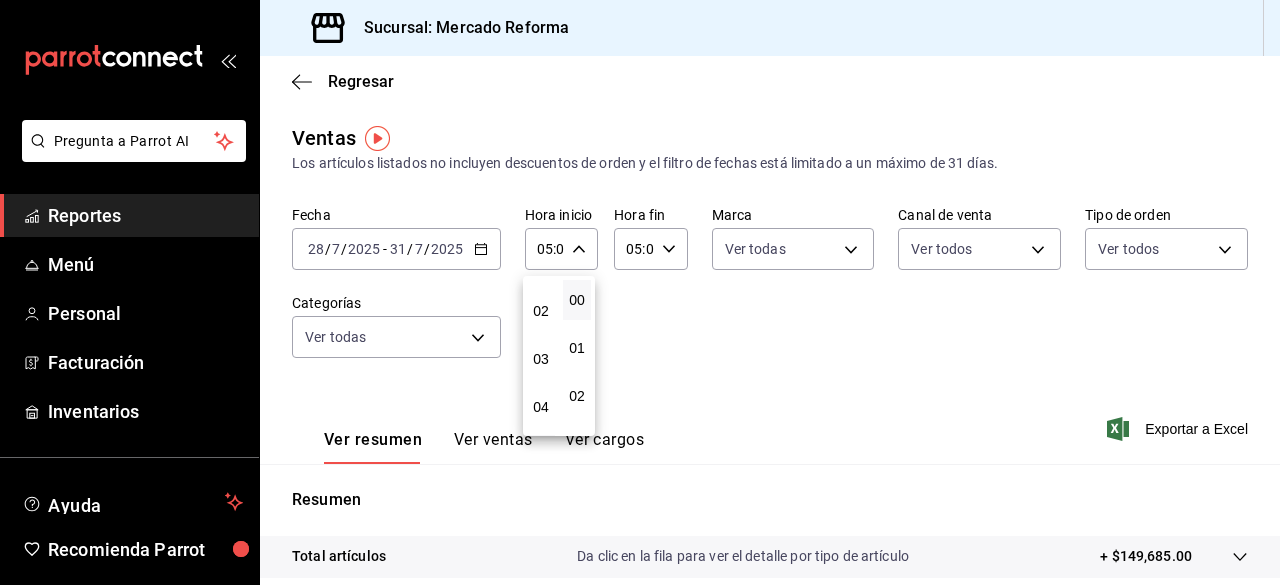 scroll, scrollTop: 0, scrollLeft: 0, axis: both 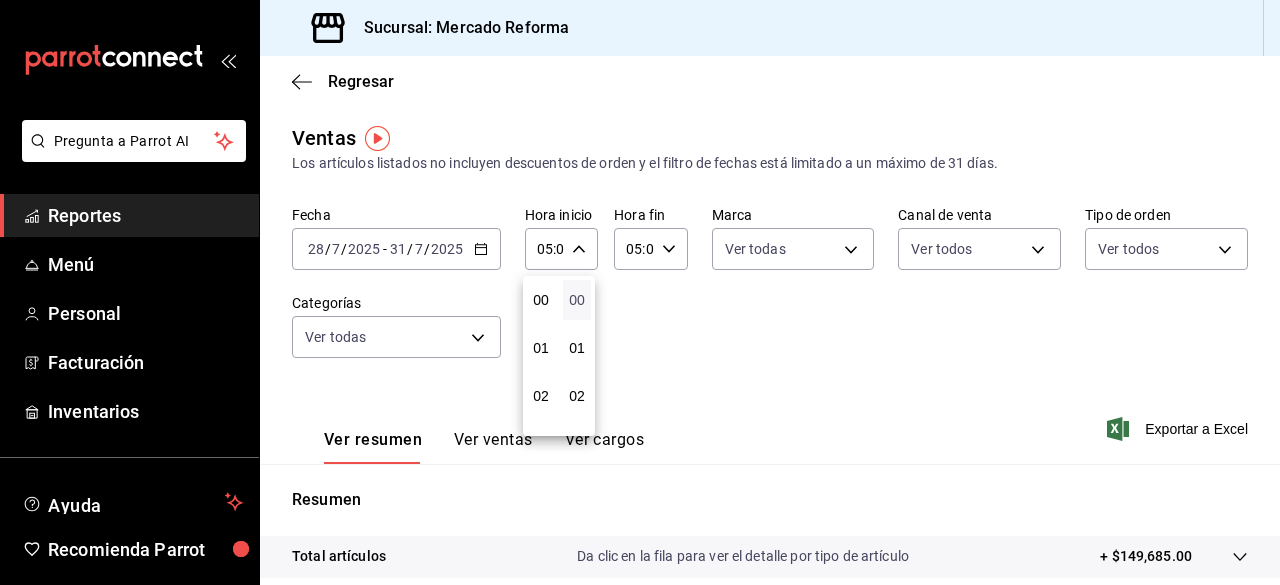 click on "00" at bounding box center [577, 300] 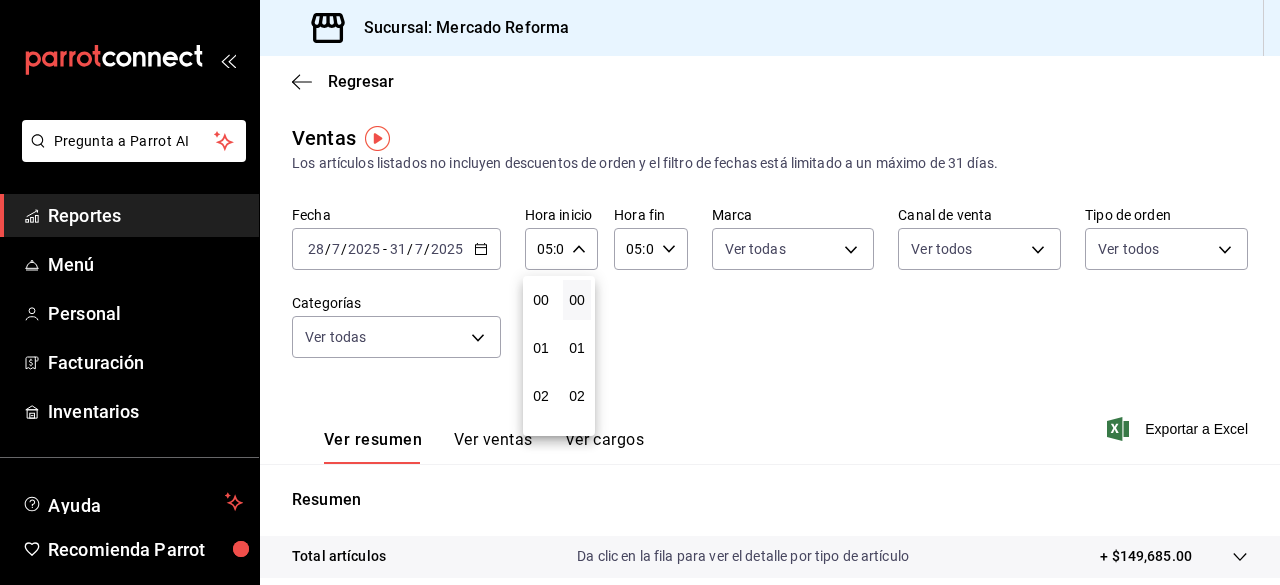 click at bounding box center [640, 292] 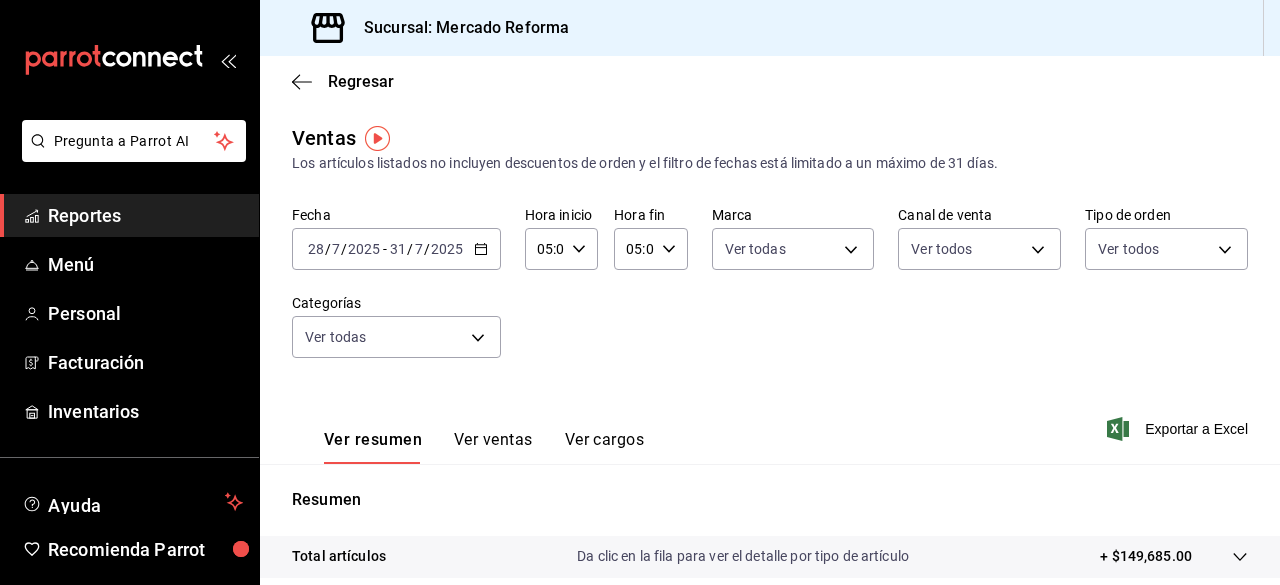 click 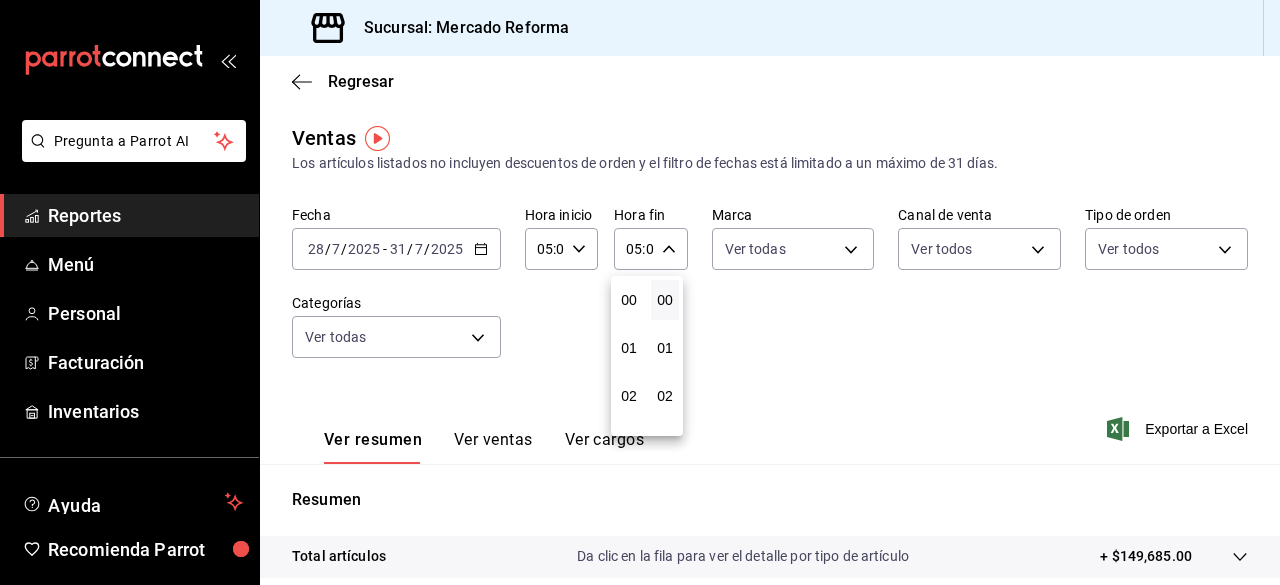 scroll, scrollTop: 240, scrollLeft: 0, axis: vertical 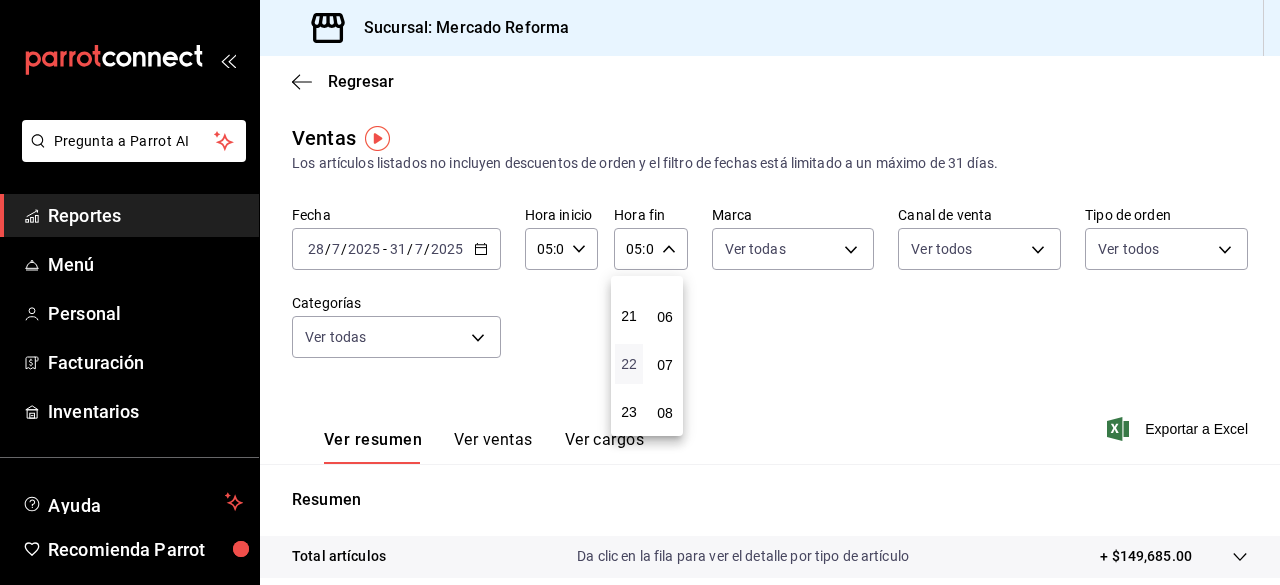 click on "22" at bounding box center (629, 364) 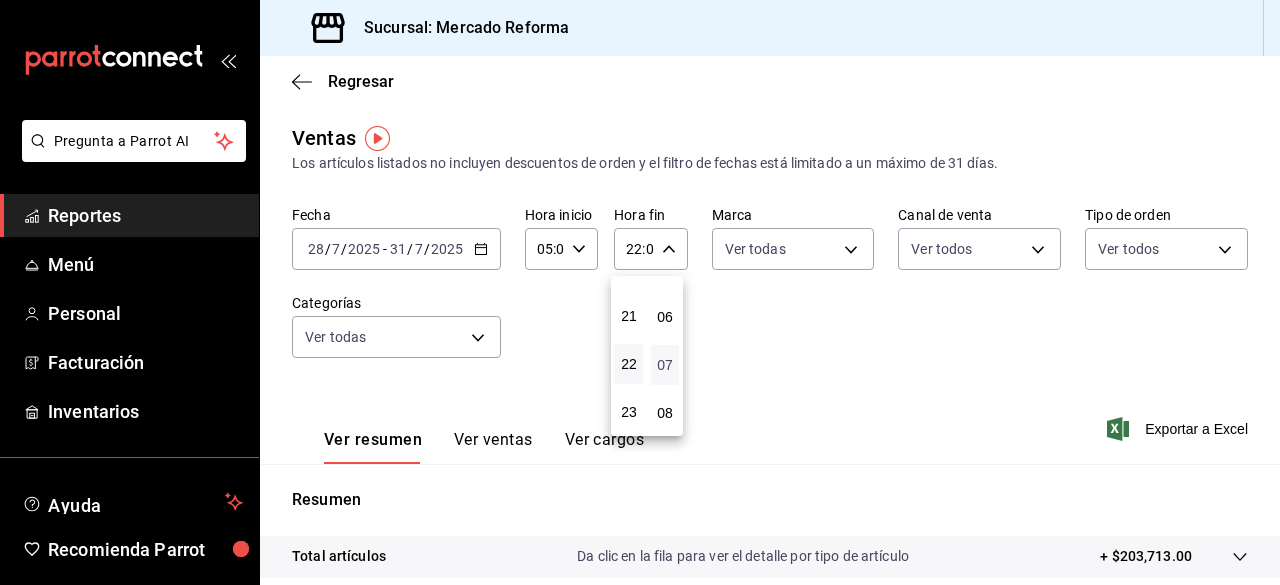 scroll, scrollTop: 0, scrollLeft: 0, axis: both 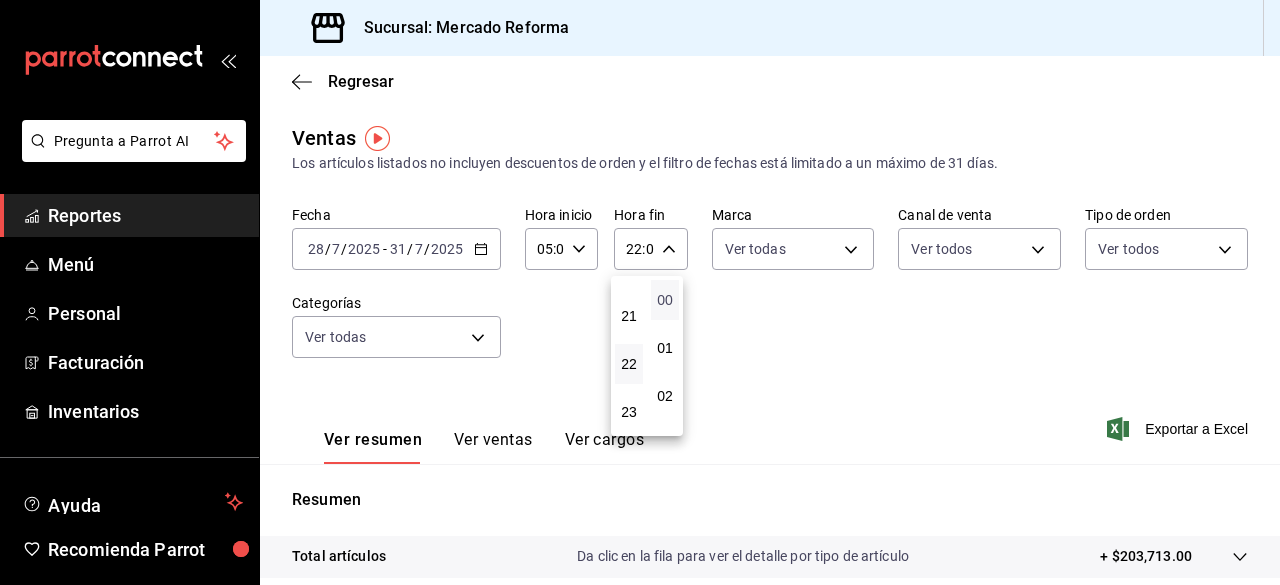 click on "00" at bounding box center (665, 300) 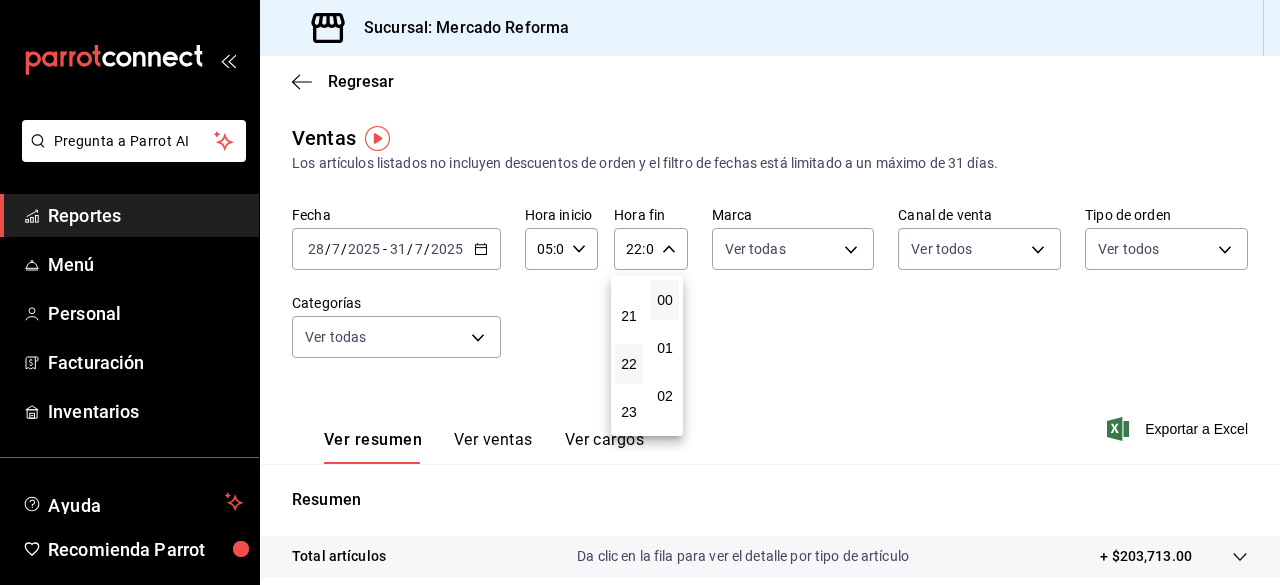 click at bounding box center [640, 292] 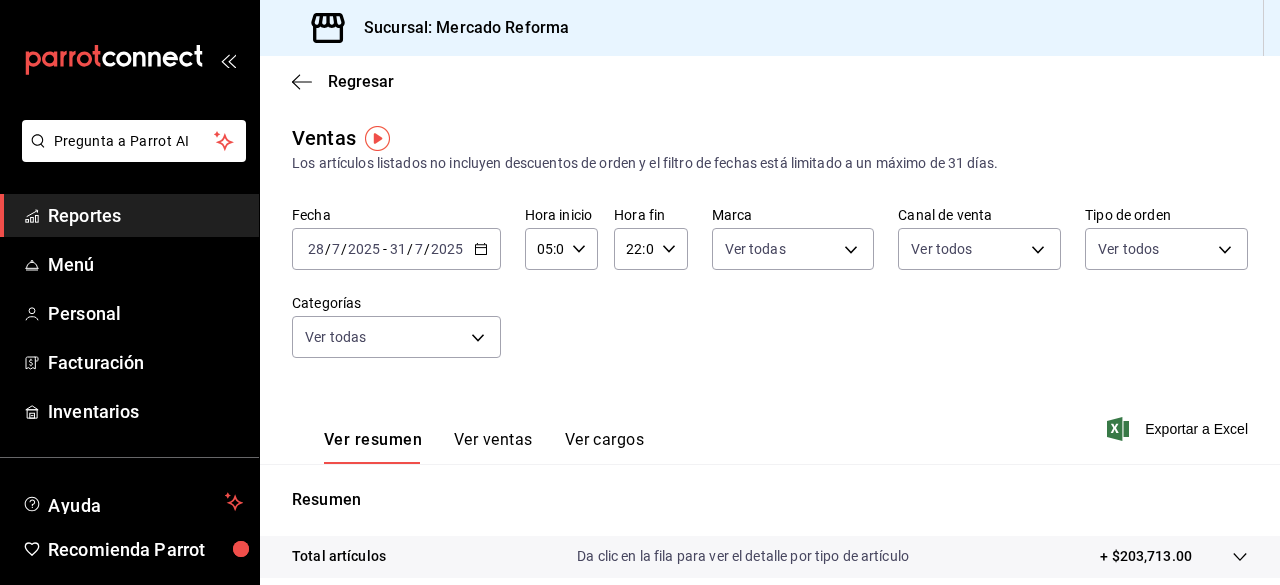 click 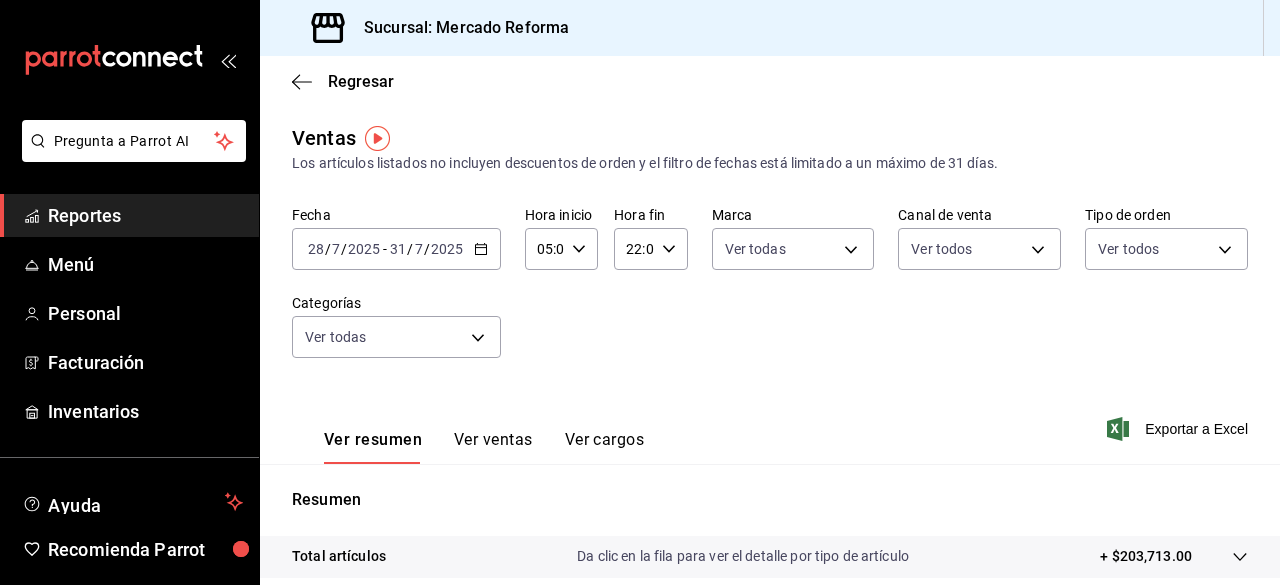 click on "Ver resumen Ver ventas Ver cargos Exportar a Excel" at bounding box center [770, 423] 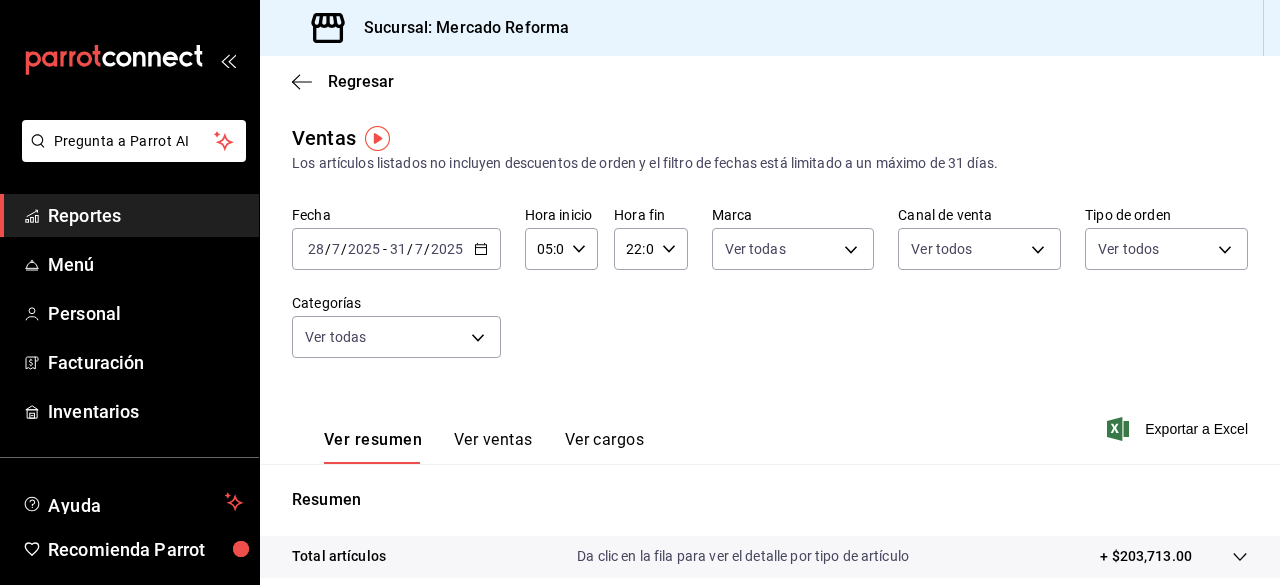 click 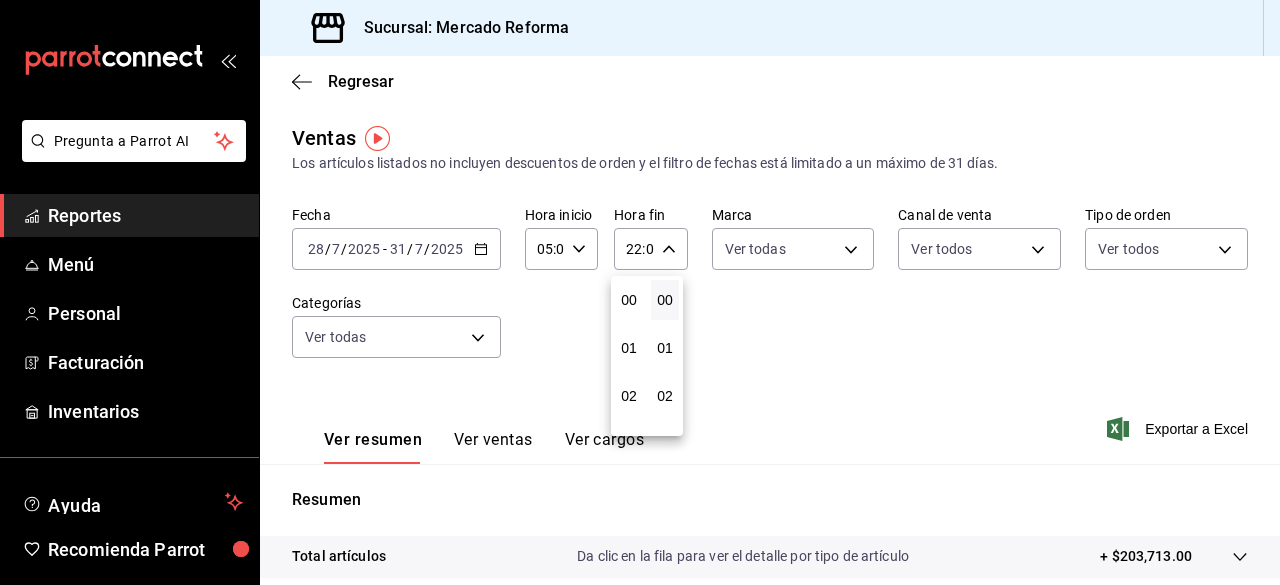scroll, scrollTop: 992, scrollLeft: 0, axis: vertical 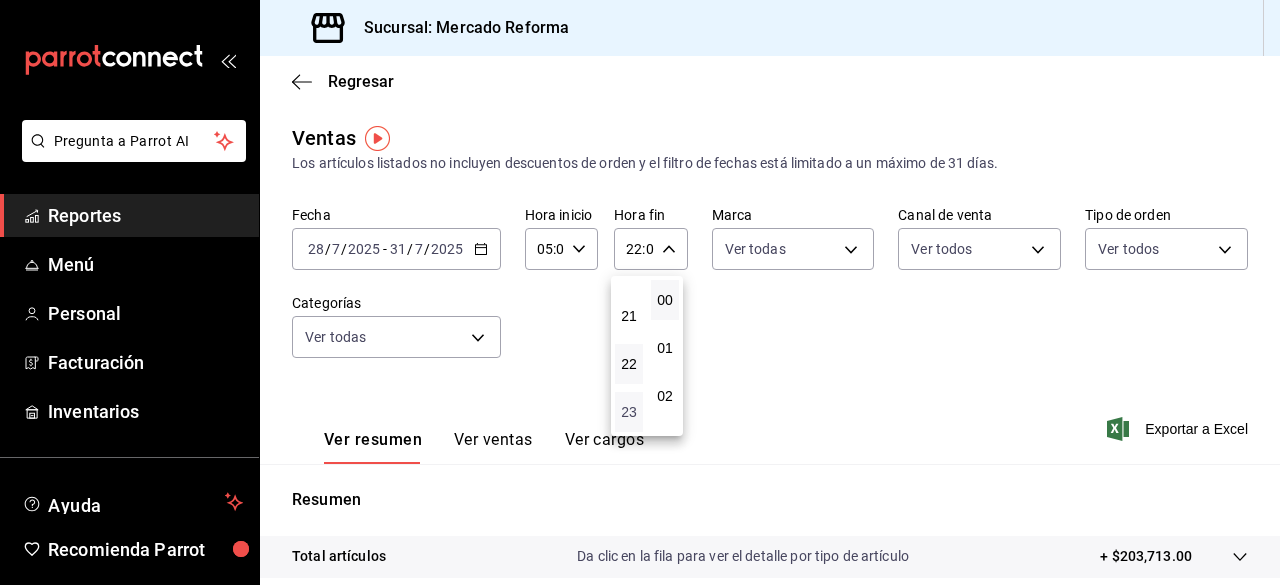 click on "23" at bounding box center [629, 412] 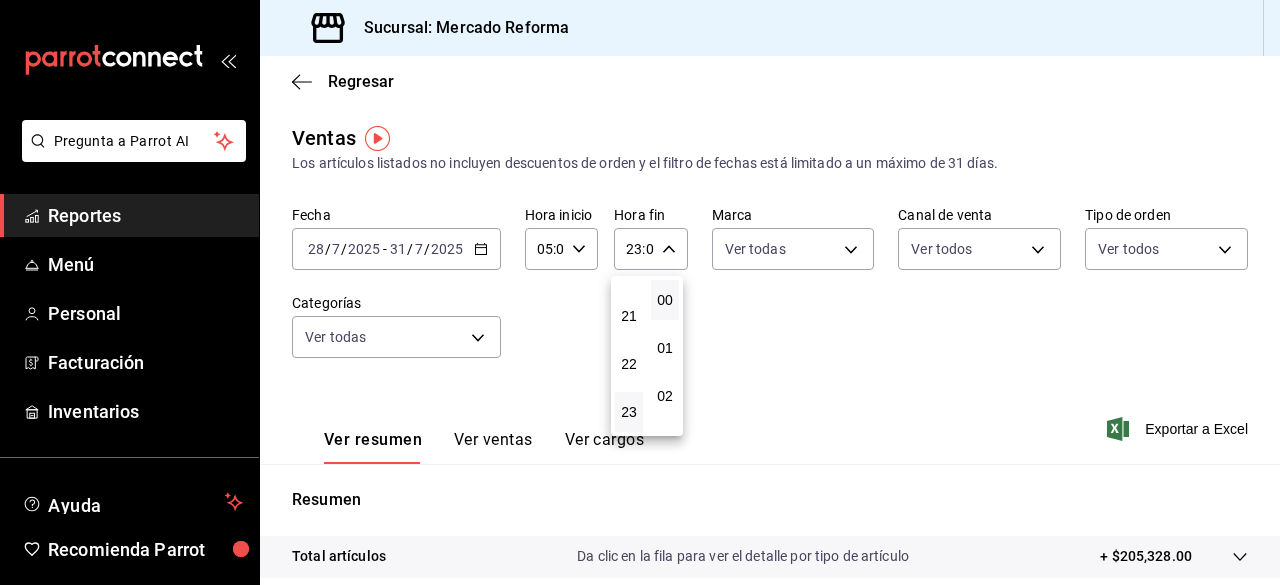 click at bounding box center [640, 292] 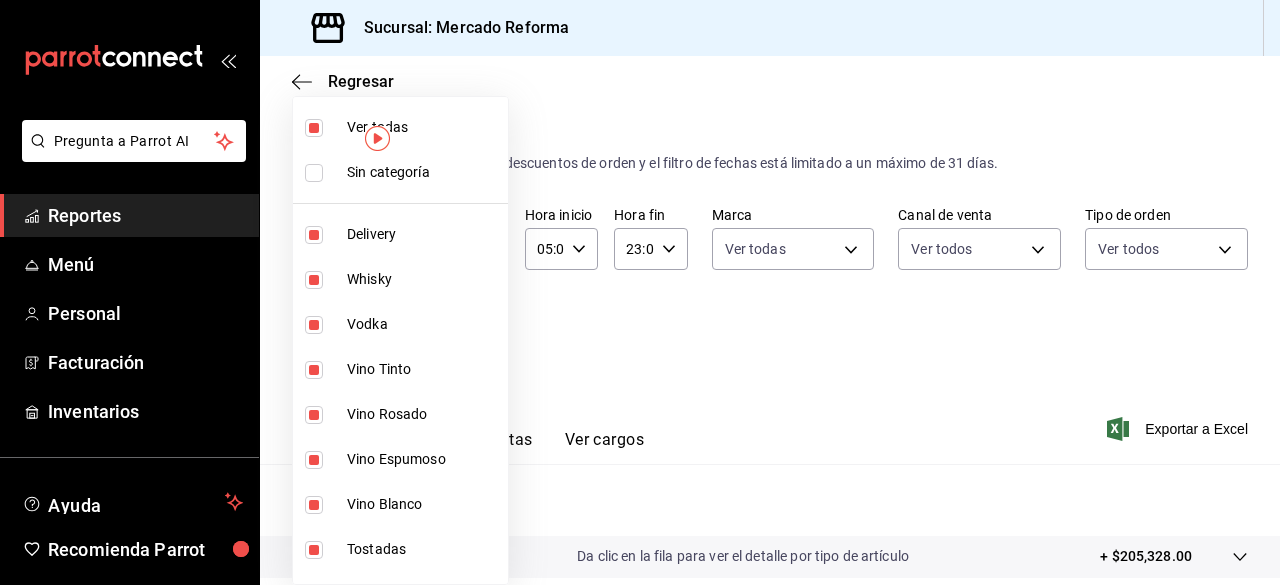 click on "Pregunta a Parrot AI Reportes   Menú   Personal   Facturación   Inventarios   Ayuda Recomienda Parrot   [FIRST] [LAST]   Sugerir nueva función   Sucursal: Mercado Reforma Regresar Ventas Los artículos listados no incluyen descuentos de orden y el filtro de fechas está limitado a un máximo de 31 días. Fecha 2025-07-28 28 / 7 / 2025 - 2025-07-31 31 / 7 / 2025 Hora inicio 05:00 Hora inicio Hora fin 23:00 Hora fin Marca Ver todas [UUID] Canal de venta Ver todos PARROT,UBER_EATS,RAPPI,DIDI_FOOD,ONLINE Tipo de orden Ver todos [UUID],[UUID],[UUID] Categorías Ver todas Ver resumen Ver ventas Ver cargos Exportar a Excel Resumen Total artículos Da clic en la fila para ver el detalle por tipo de artículo + $205,328.00 Cargos por servicio  Sin datos por que no se pueden calcular debido al filtro de categorías seleccionado Venta bruta = $205,328.00 Descuentos totales Certificados de regalo Venta total = $205,328.00" at bounding box center (640, 292) 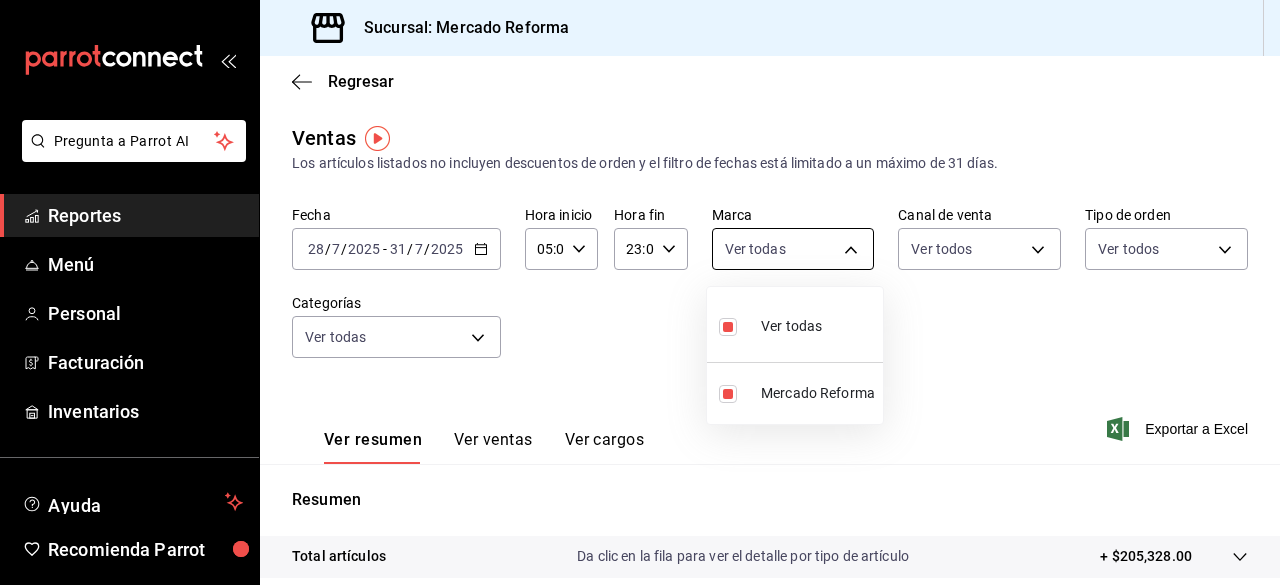 click on "Pregunta a Parrot AI Reportes   Menú   Personal   Facturación   Inventarios   Ayuda Recomienda Parrot   [FIRST] [LAST]   Sugerir nueva función   Sucursal: Mercado Reforma Regresar Ventas Los artículos listados no incluyen descuentos de orden y el filtro de fechas está limitado a un máximo de 31 días. Fecha 2025-07-28 28 / 7 / 2025 - 2025-07-31 31 / 7 / 2025 Hora inicio 05:00 Hora inicio Hora fin 23:00 Hora fin Marca Ver todas [UUID] Canal de venta Ver todos PARROT,UBER_EATS,RAPPI,DIDI_FOOD,ONLINE Tipo de orden Ver todos [UUID],[UUID],[UUID] Categorías Ver todas Ver resumen Ver ventas Ver cargos Exportar a Excel Resumen Total artículos Da clic en la fila para ver el detalle por tipo de artículo + $205,328.00 Cargos por servicio  Sin datos por que no se pueden calcular debido al filtro de categorías seleccionado Venta bruta = $205,328.00 Descuentos totales Certificados de regalo Venta total = $205,328.00" at bounding box center (640, 292) 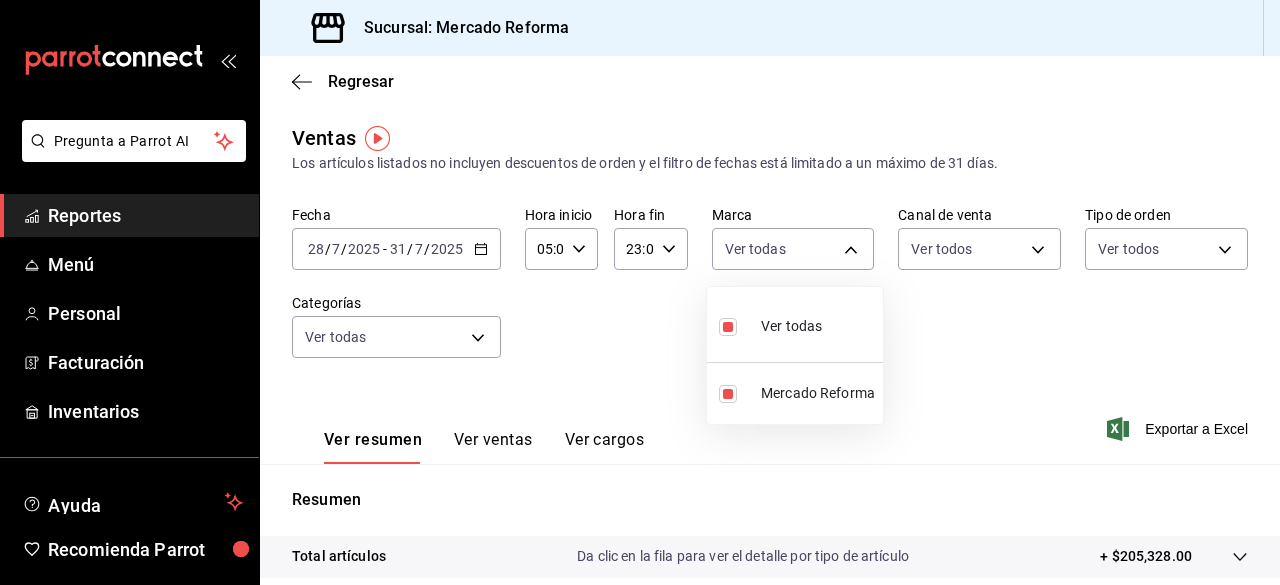 click at bounding box center [640, 292] 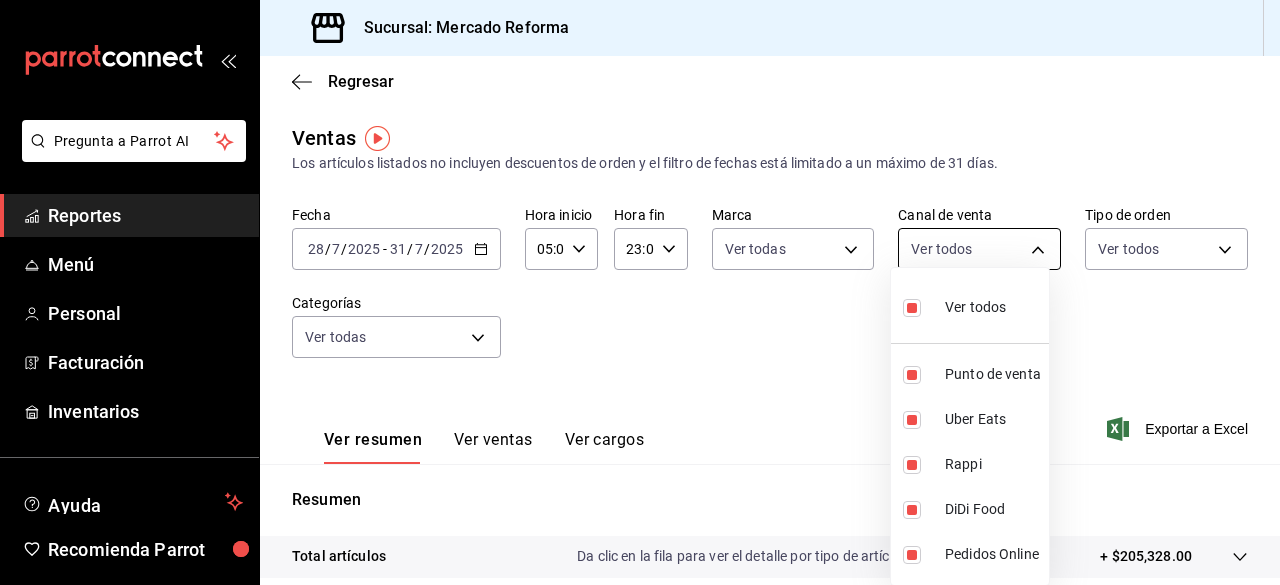 click on "Pregunta a Parrot AI Reportes   Menú   Personal   Facturación   Inventarios   Ayuda Recomienda Parrot   [FIRST] [LAST]   Sugerir nueva función   Sucursal: Mercado Reforma Regresar Ventas Los artículos listados no incluyen descuentos de orden y el filtro de fechas está limitado a un máximo de 31 días. Fecha 2025-07-28 28 / 7 / 2025 - 2025-07-31 31 / 7 / 2025 Hora inicio 05:00 Hora inicio Hora fin 23:00 Hora fin Marca Ver todas [UUID] Canal de venta Ver todos PARROT,UBER_EATS,RAPPI,DIDI_FOOD,ONLINE Tipo de orden Ver todos [UUID],[UUID],[UUID] Categorías Ver todas Ver resumen Ver ventas Ver cargos Exportar a Excel Resumen Total artículos Da clic en la fila para ver el detalle por tipo de artículo + $205,328.00 Cargos por servicio  Sin datos por que no se pueden calcular debido al filtro de categorías seleccionado Venta bruta = $205,328.00 Descuentos totales Certificados de regalo Venta total = $205,328.00" at bounding box center [640, 292] 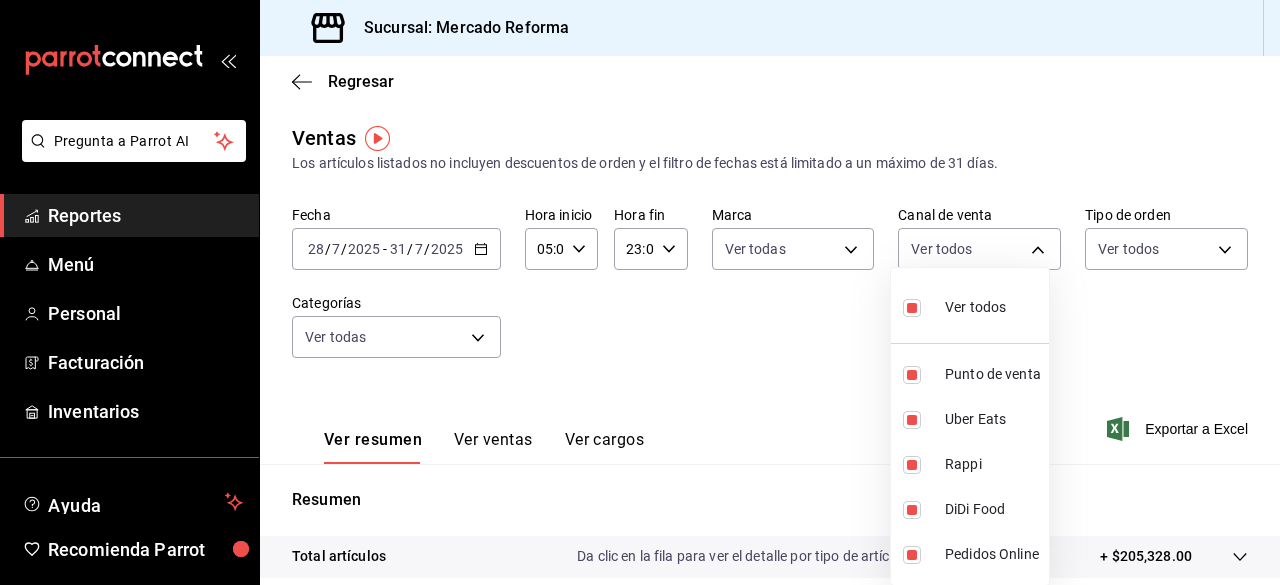 click at bounding box center (640, 292) 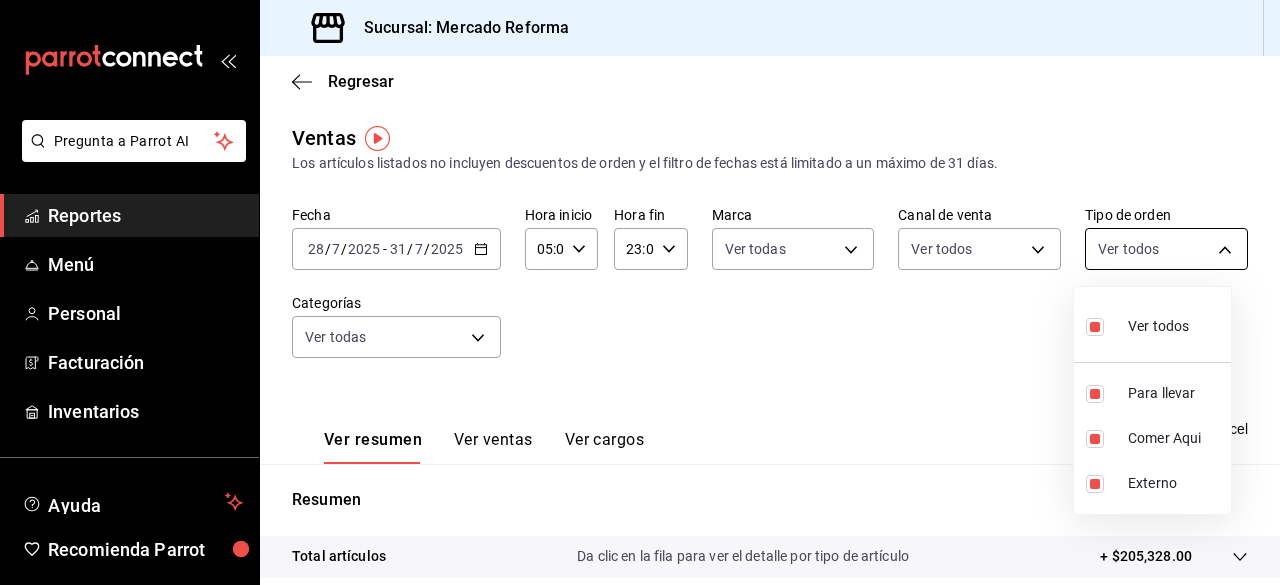 click on "Pregunta a Parrot AI Reportes   Menú   Personal   Facturación   Inventarios   Ayuda Recomienda Parrot   [FIRST] [LAST]   Sugerir nueva función   Sucursal: Mercado Reforma Regresar Ventas Los artículos listados no incluyen descuentos de orden y el filtro de fechas está limitado a un máximo de 31 días. Fecha 2025-07-28 28 / 7 / 2025 - 2025-07-31 31 / 7 / 2025 Hora inicio 05:00 Hora inicio Hora fin 23:00 Hora fin Marca Ver todas [UUID] Canal de venta Ver todos PARROT,UBER_EATS,RAPPI,DIDI_FOOD,ONLINE Tipo de orden Ver todos [UUID],[UUID],[UUID] Categorías Ver todas Ver resumen Ver ventas Ver cargos Exportar a Excel Resumen Total artículos Da clic en la fila para ver el detalle por tipo de artículo + $205,328.00 Cargos por servicio  Sin datos por que no se pueden calcular debido al filtro de categorías seleccionado Venta bruta = $205,328.00 Descuentos totales Certificados de regalo Venta total = $205,328.00" at bounding box center (640, 292) 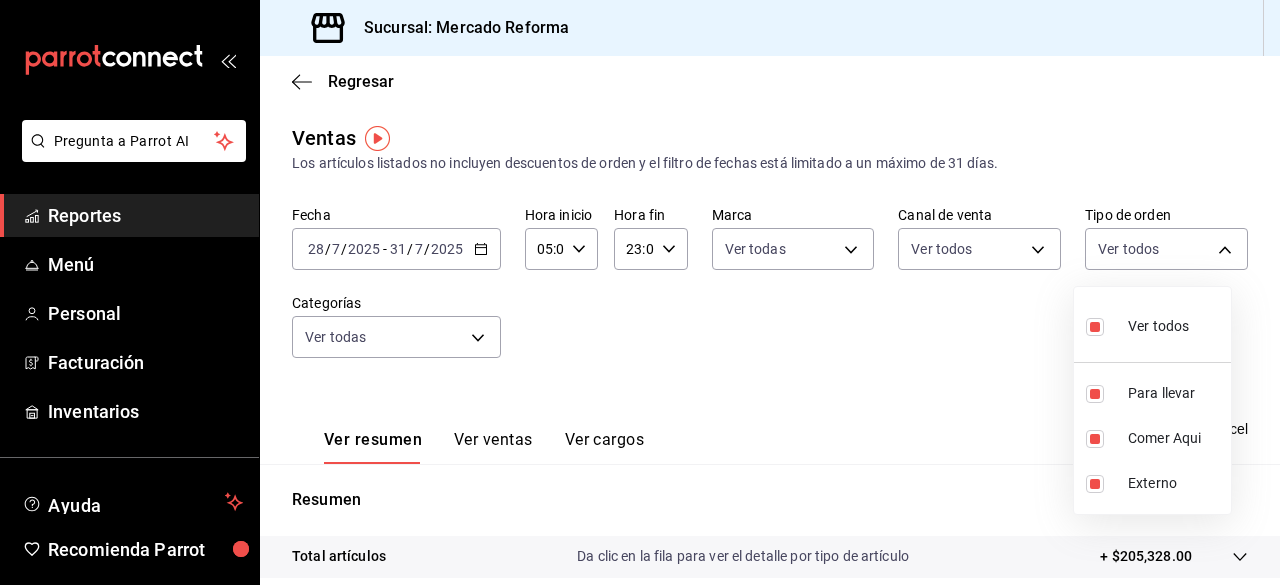 click at bounding box center (640, 292) 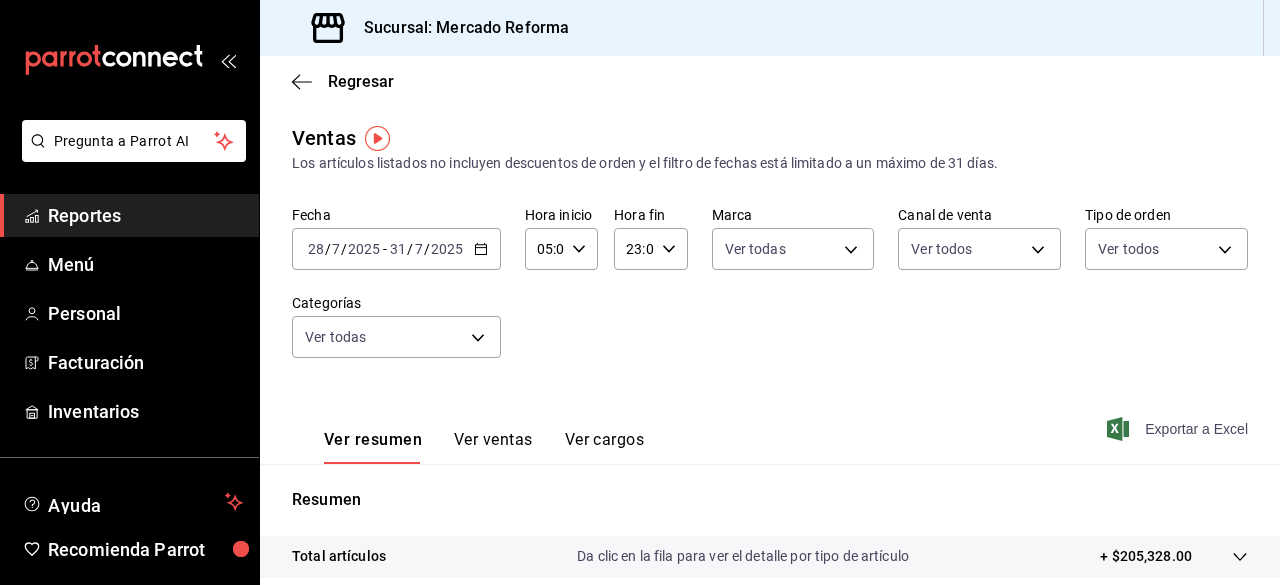 click on "Exportar a Excel" at bounding box center [1179, 429] 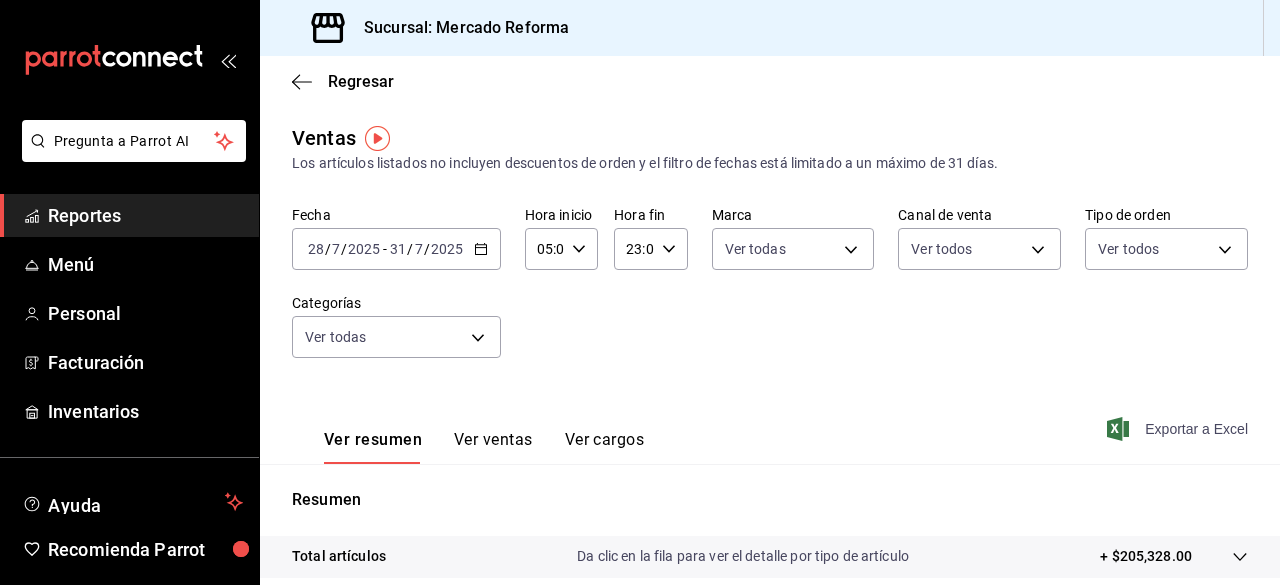 click on "Exportar a Excel" at bounding box center [1179, 429] 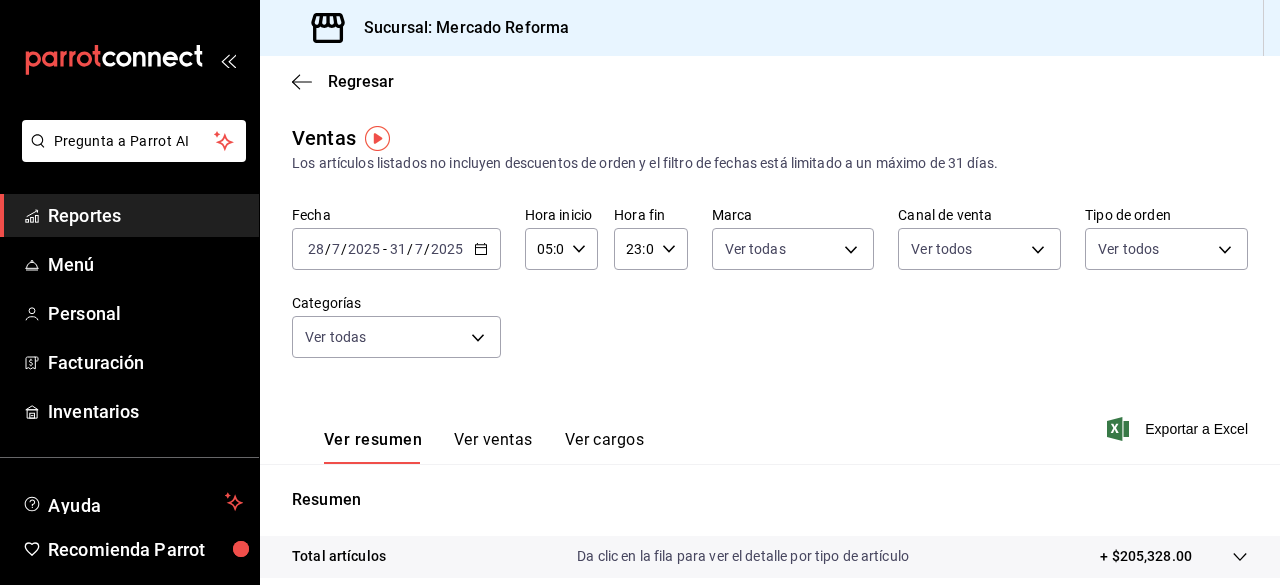 click 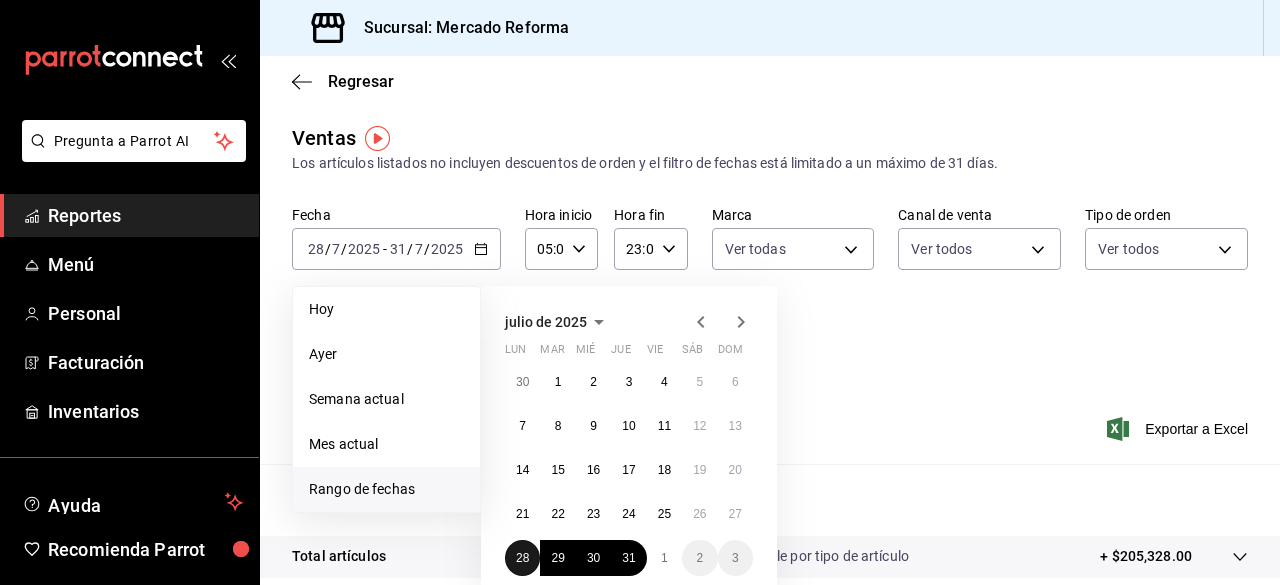 click on "28" at bounding box center [522, 558] 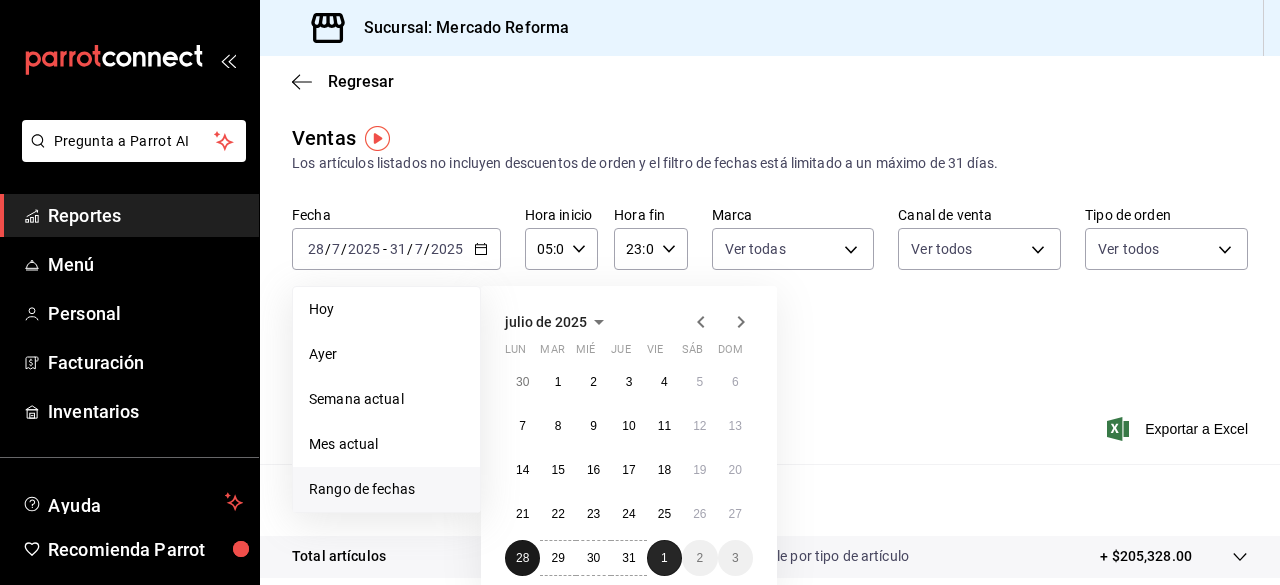 drag, startPoint x: 518, startPoint y: 559, endPoint x: 660, endPoint y: 553, distance: 142.12671 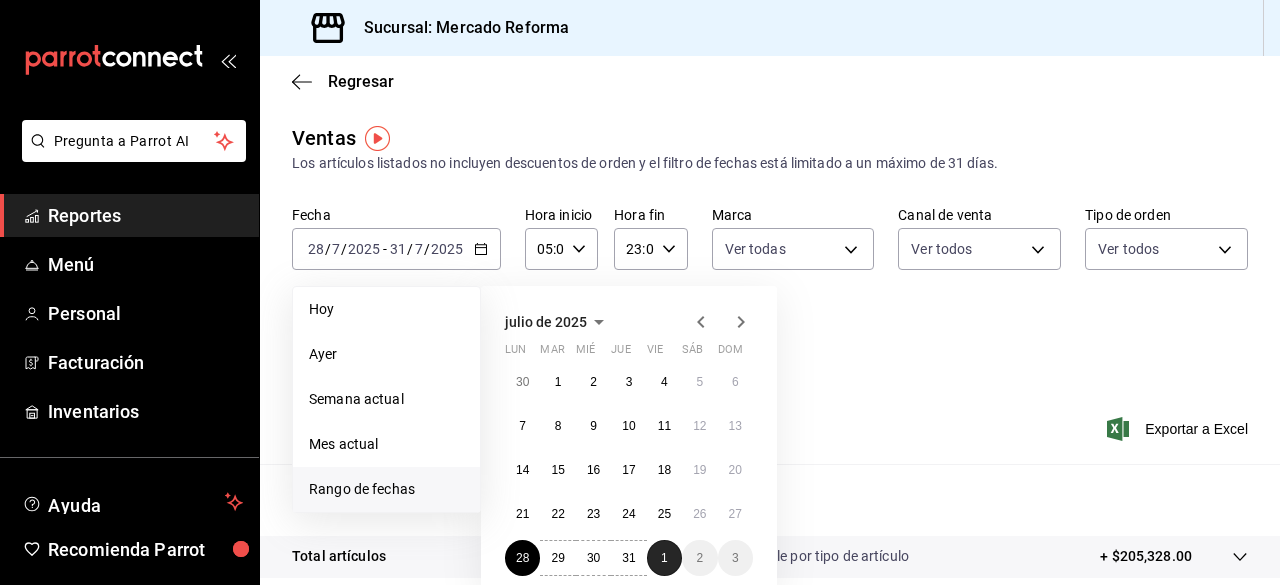 click on "1" at bounding box center (664, 558) 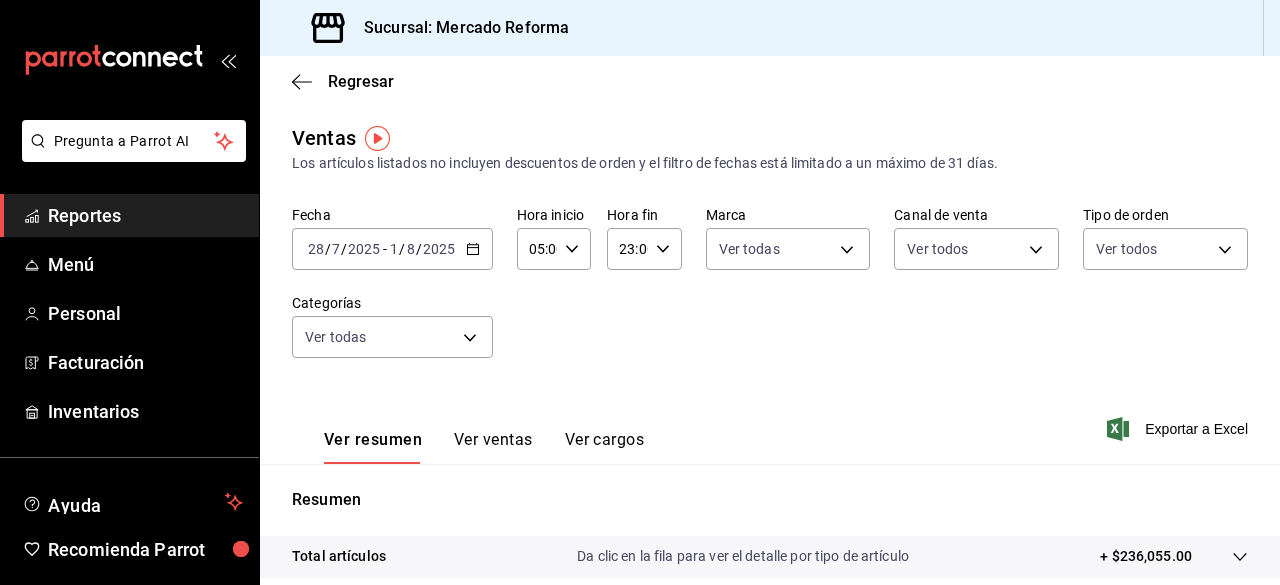 click 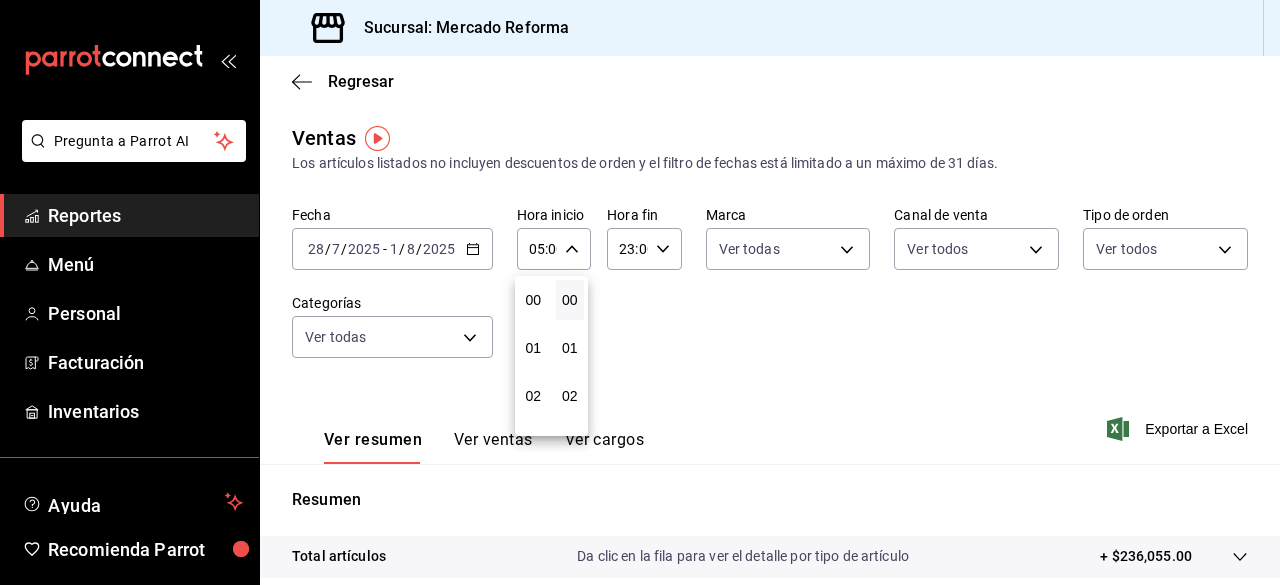 scroll, scrollTop: 240, scrollLeft: 0, axis: vertical 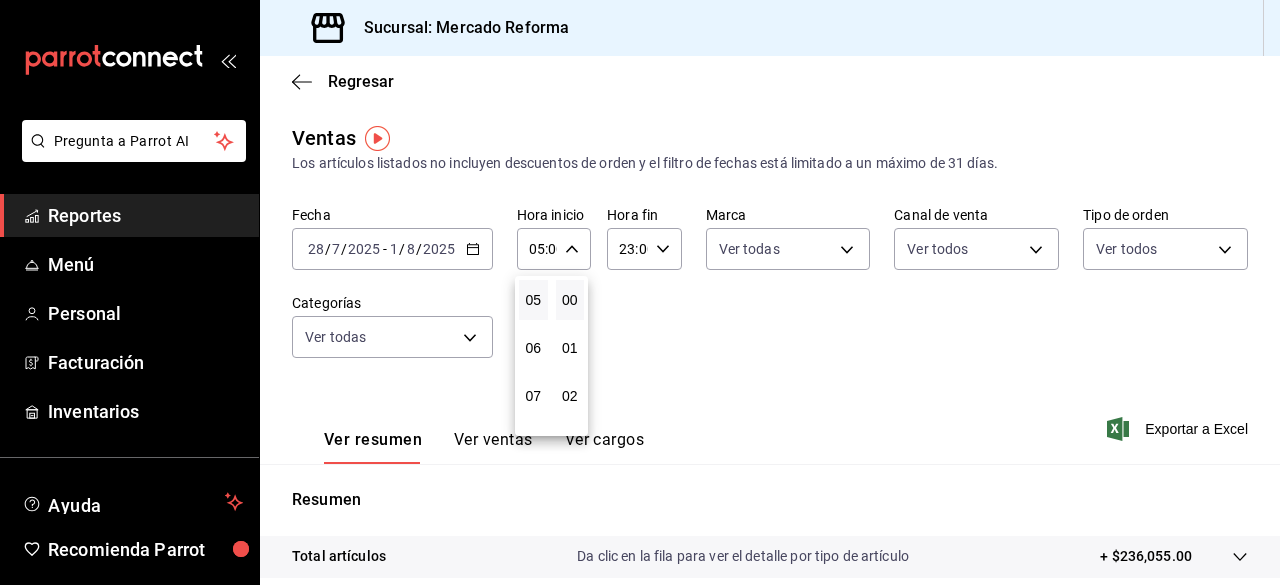 click at bounding box center (640, 292) 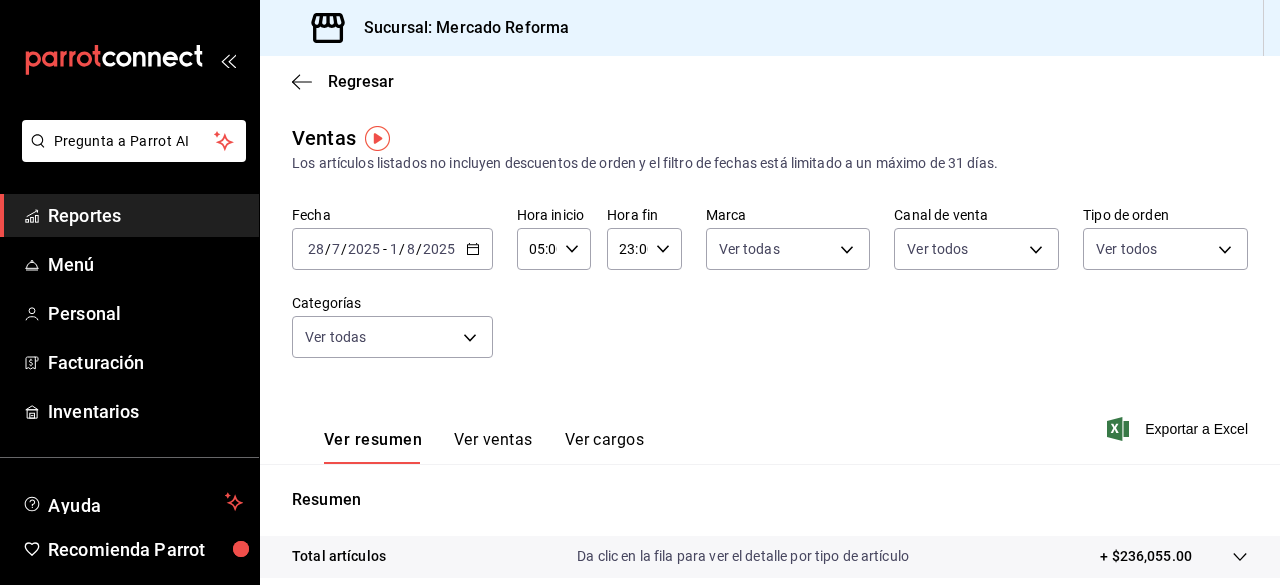 click 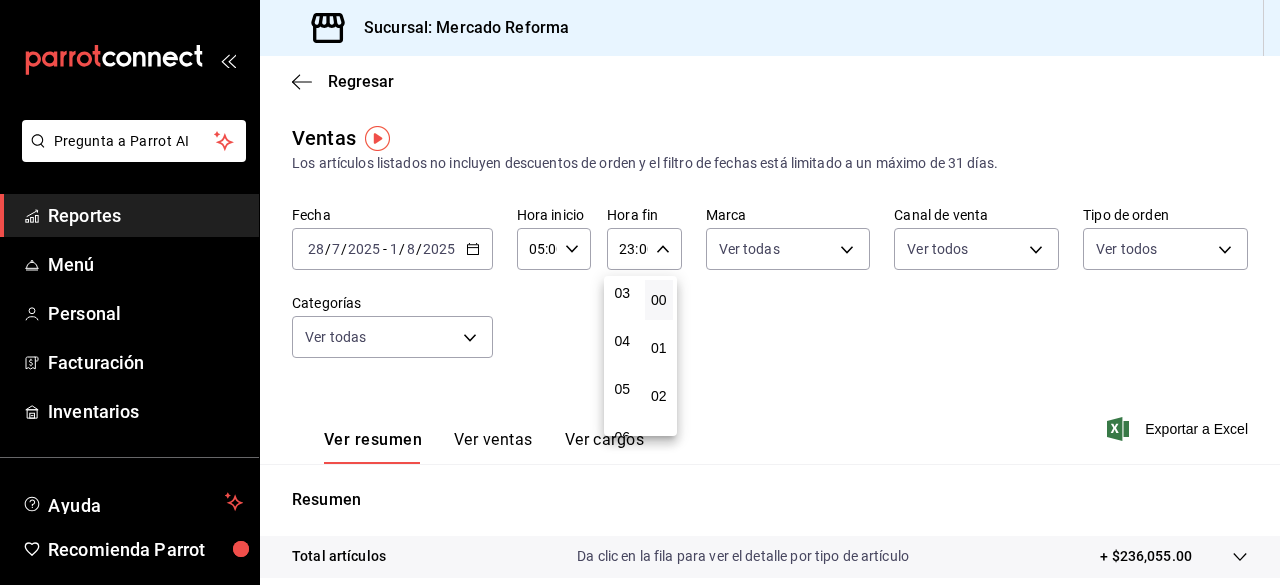 scroll, scrollTop: 152, scrollLeft: 0, axis: vertical 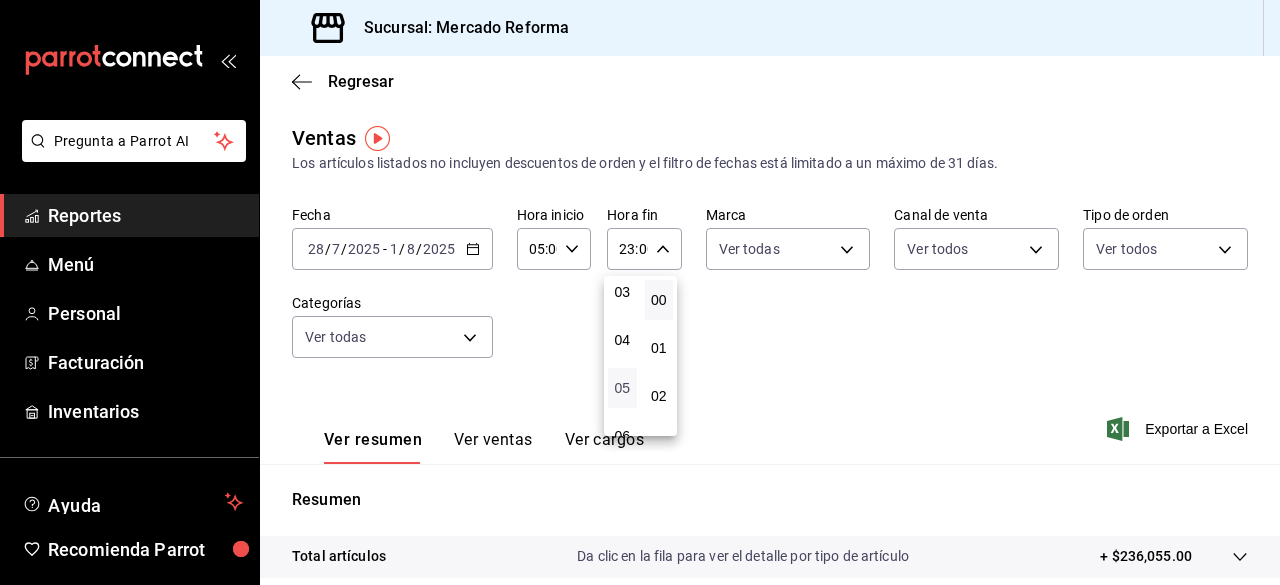 click on "05" at bounding box center (622, 388) 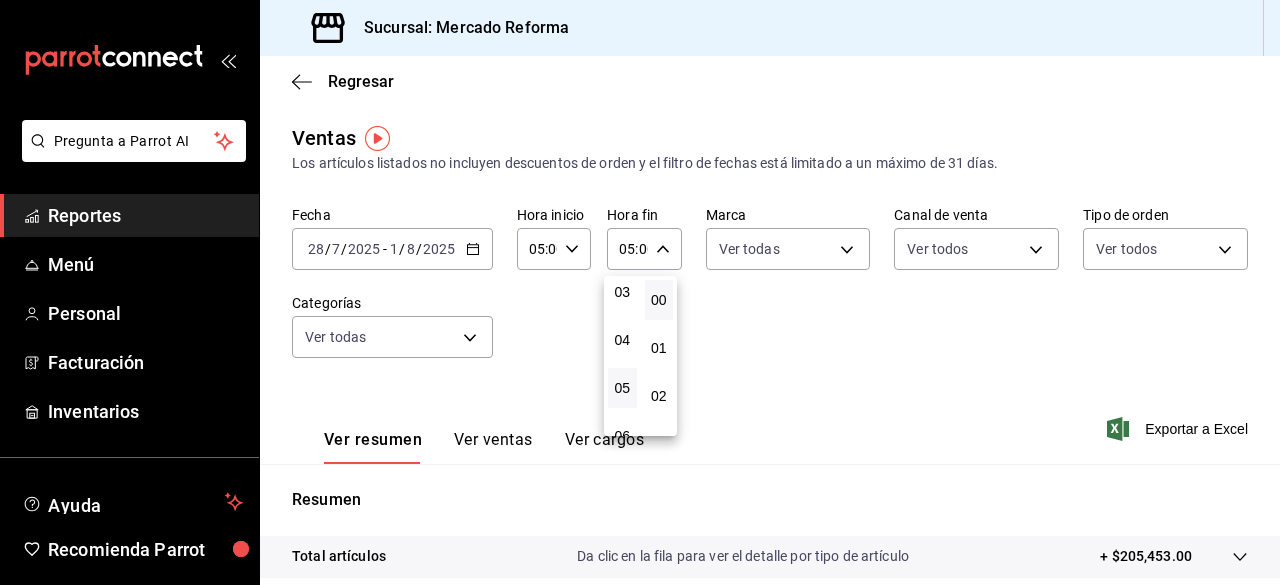 click at bounding box center [640, 292] 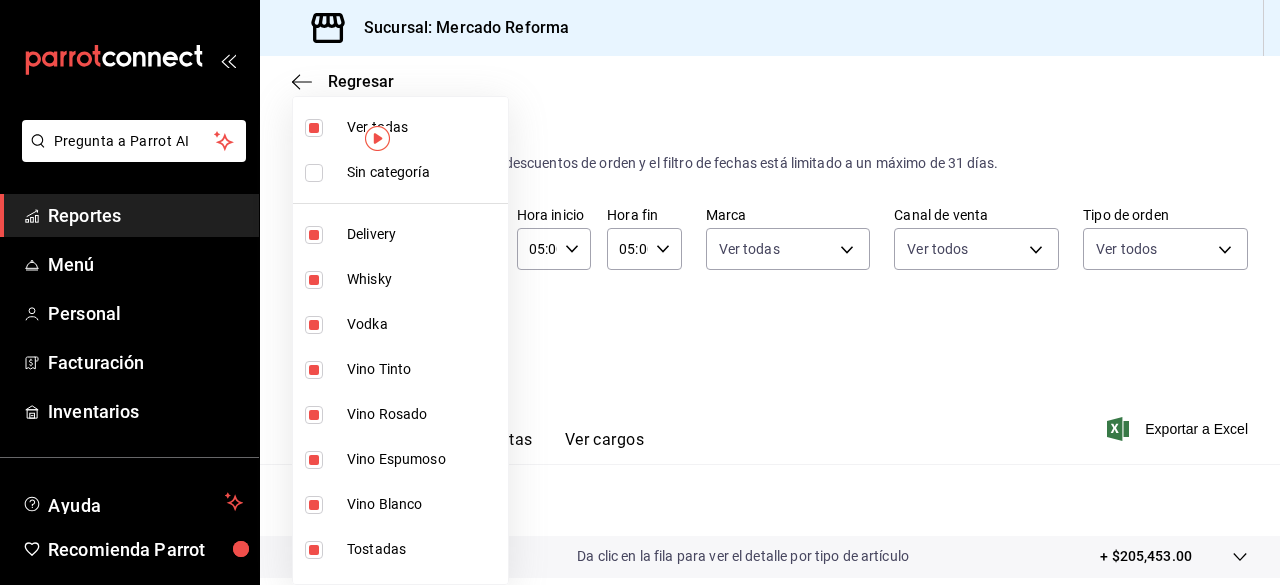 click on "Pregunta a Parrot AI Reportes   Menú   Personal   Facturación   Inventarios   Ayuda Recomienda Parrot   [FIRST] [LAST]   Sugerir nueva función   Sucursal: Mercado Reforma Regresar Ventas Los artículos listados no incluyen descuentos de orden y el filtro de fechas está limitado a un máximo de 31 días. Fecha 2025-07-28 28 / 7 / 2025 - 2025-08-01 1 / 8 / 2025 Hora inicio 05:00 Hora inicio Hora fin 05:00 Hora fin Marca Ver todas [UUID] Canal de venta Ver todos PARROT,UBER_EATS,RAPPI,DIDI_FOOD,ONLINE Tipo de orden Ver todos [UUID],[UUID],[UUID] Categorías Ver todas Ver resumen Ver ventas Ver cargos Exportar a Excel Resumen Total artículos Da clic en la fila para ver el detalle por tipo de artículo + $205,453.00 Cargos por servicio  Sin datos por que no se pueden calcular debido al filtro de categorías seleccionado Venta bruta = $205,453.00 Descuentos totales Certificados de regalo Venta total = $205,453.00" at bounding box center (640, 292) 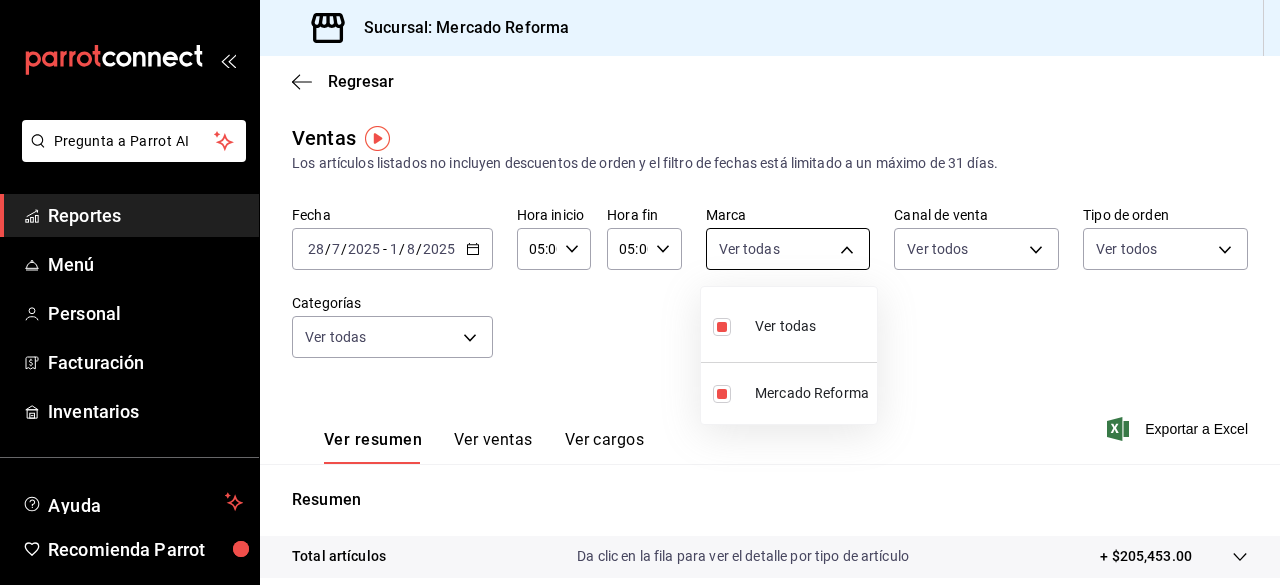 click on "Pregunta a Parrot AI Reportes   Menú   Personal   Facturación   Inventarios   Ayuda Recomienda Parrot   [FIRST] [LAST]   Sugerir nueva función   Sucursal: Mercado Reforma Regresar Ventas Los artículos listados no incluyen descuentos de orden y el filtro de fechas está limitado a un máximo de 31 días. Fecha 2025-07-28 28 / 7 / 2025 - 2025-08-01 1 / 8 / 2025 Hora inicio 05:00 Hora inicio Hora fin 05:00 Hora fin Marca Ver todas [UUID] Canal de venta Ver todos PARROT,UBER_EATS,RAPPI,DIDI_FOOD,ONLINE Tipo de orden Ver todos [UUID],[UUID],[UUID] Categorías Ver todas Ver resumen Ver ventas Ver cargos Exportar a Excel Resumen Total artículos Da clic en la fila para ver el detalle por tipo de artículo + $205,453.00 Cargos por servicio  Sin datos por que no se pueden calcular debido al filtro de categorías seleccionado Venta bruta = $205,453.00 Descuentos totales Certificados de regalo Venta total = $205,453.00" at bounding box center [640, 292] 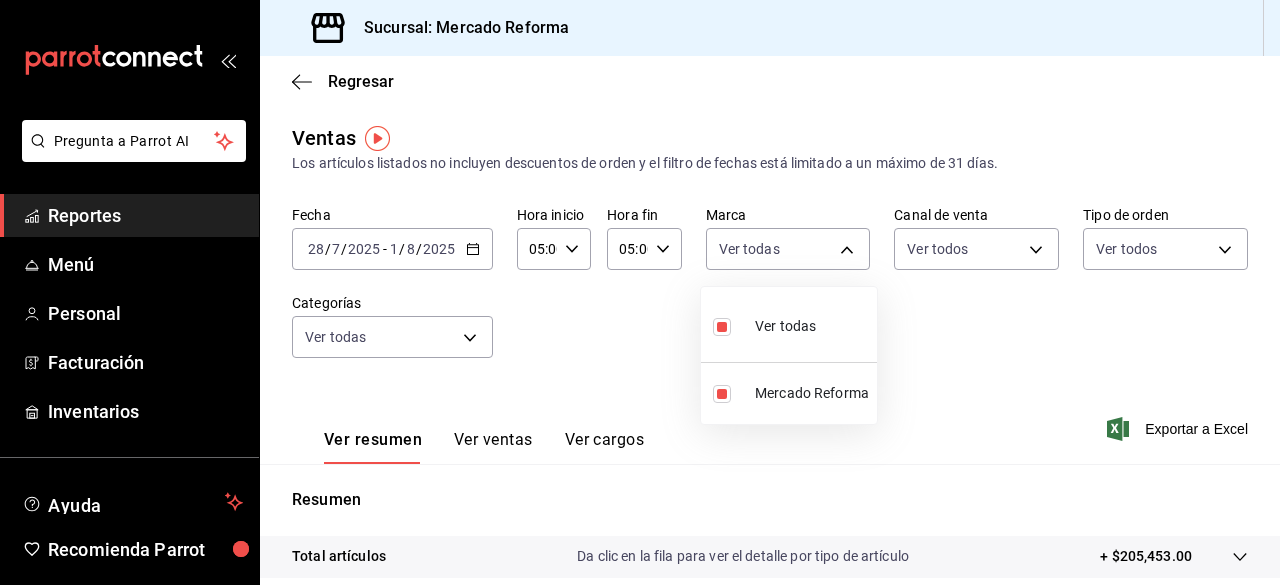 click at bounding box center (640, 292) 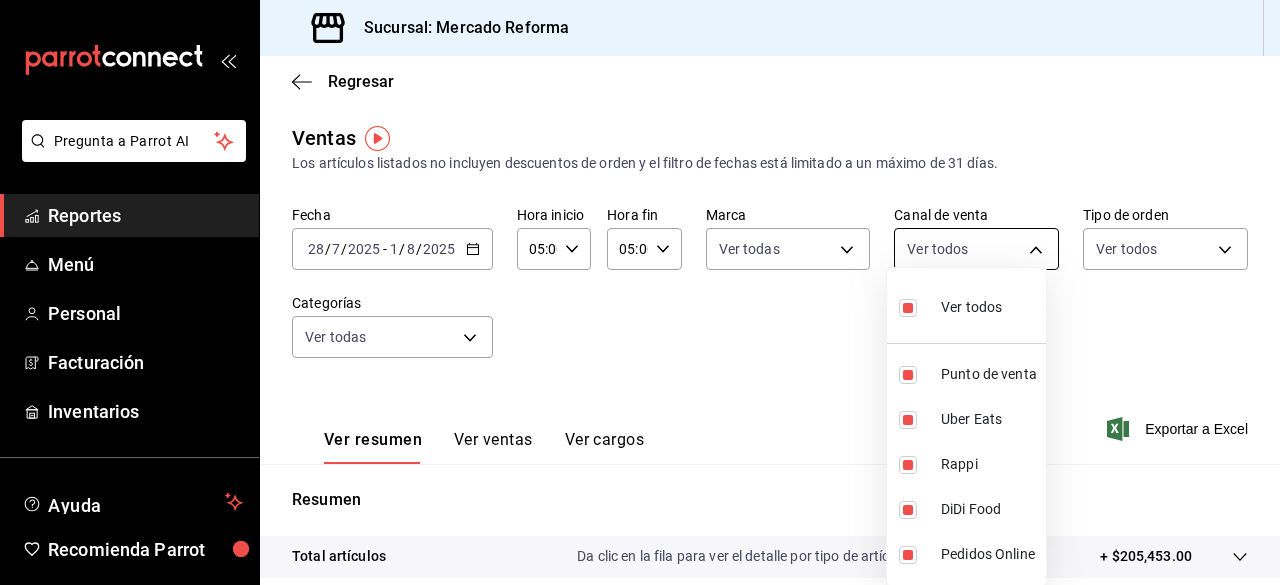 click on "Pregunta a Parrot AI Reportes   Menú   Personal   Facturación   Inventarios   Ayuda Recomienda Parrot   [FIRST] [LAST]   Sugerir nueva función   Sucursal: Mercado Reforma Regresar Ventas Los artículos listados no incluyen descuentos de orden y el filtro de fechas está limitado a un máximo de 31 días. Fecha 2025-07-28 28 / 7 / 2025 - 2025-08-01 1 / 8 / 2025 Hora inicio 05:00 Hora inicio Hora fin 05:00 Hora fin Marca Ver todas [UUID] Canal de venta Ver todos PARROT,UBER_EATS,RAPPI,DIDI_FOOD,ONLINE Tipo de orden Ver todos [UUID],[UUID],[UUID] Categorías Ver todas Ver resumen Ver ventas Ver cargos Exportar a Excel Resumen Total artículos Da clic en la fila para ver el detalle por tipo de artículo + $205,453.00 Cargos por servicio  Sin datos por que no se pueden calcular debido al filtro de categorías seleccionado Venta bruta = $205,453.00 Descuentos totales Certificados de regalo Venta total = $205,453.00" at bounding box center [640, 292] 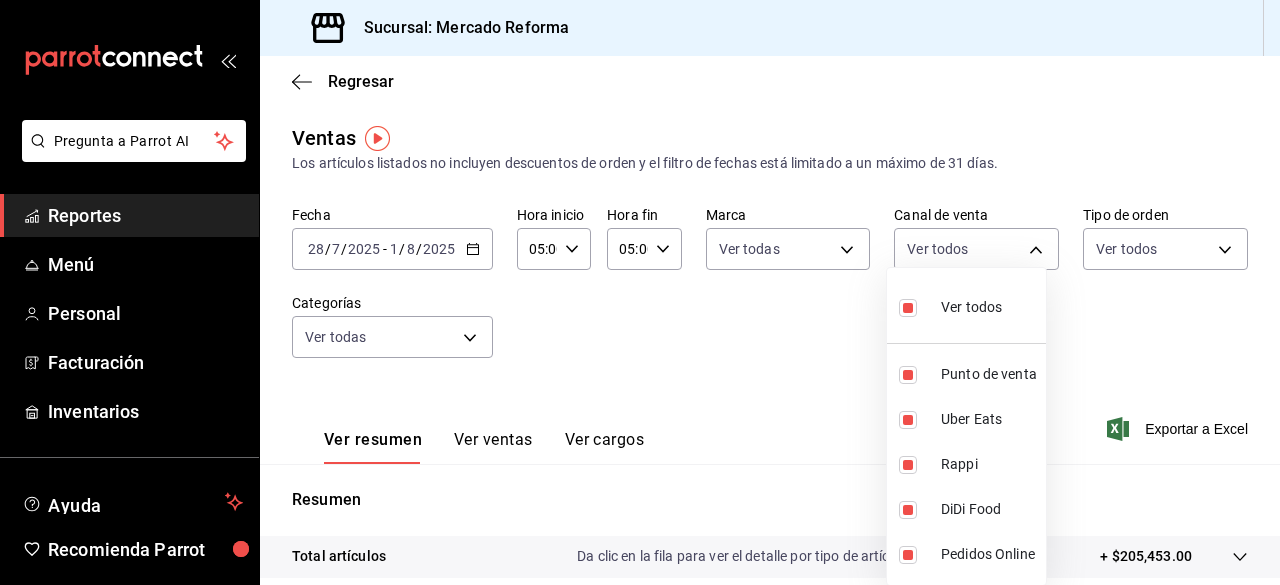 click at bounding box center (640, 292) 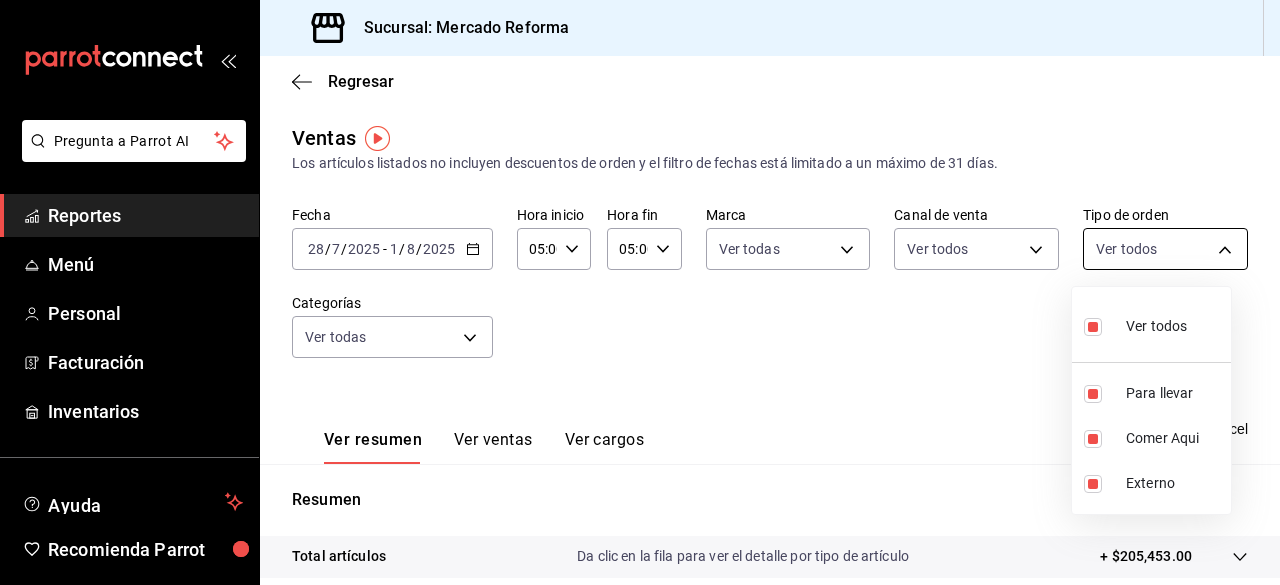 click on "Pregunta a Parrot AI Reportes   Menú   Personal   Facturación   Inventarios   Ayuda Recomienda Parrot   [FIRST] [LAST]   Sugerir nueva función   Sucursal: Mercado Reforma Regresar Ventas Los artículos listados no incluyen descuentos de orden y el filtro de fechas está limitado a un máximo de 31 días. Fecha 2025-07-28 28 / 7 / 2025 - 2025-08-01 1 / 8 / 2025 Hora inicio 05:00 Hora inicio Hora fin 05:00 Hora fin Marca Ver todas [UUID] Canal de venta Ver todos PARROT,UBER_EATS,RAPPI,DIDI_FOOD,ONLINE Tipo de orden Ver todos [UUID],[UUID],[UUID] Categorías Ver todas Ver resumen Ver ventas Ver cargos Exportar a Excel Resumen Total artículos Da clic en la fila para ver el detalle por tipo de artículo + $205,453.00 Cargos por servicio  Sin datos por que no se pueden calcular debido al filtro de categorías seleccionado Venta bruta = $205,453.00 Descuentos totales Certificados de regalo Venta total = $205,453.00" at bounding box center [640, 292] 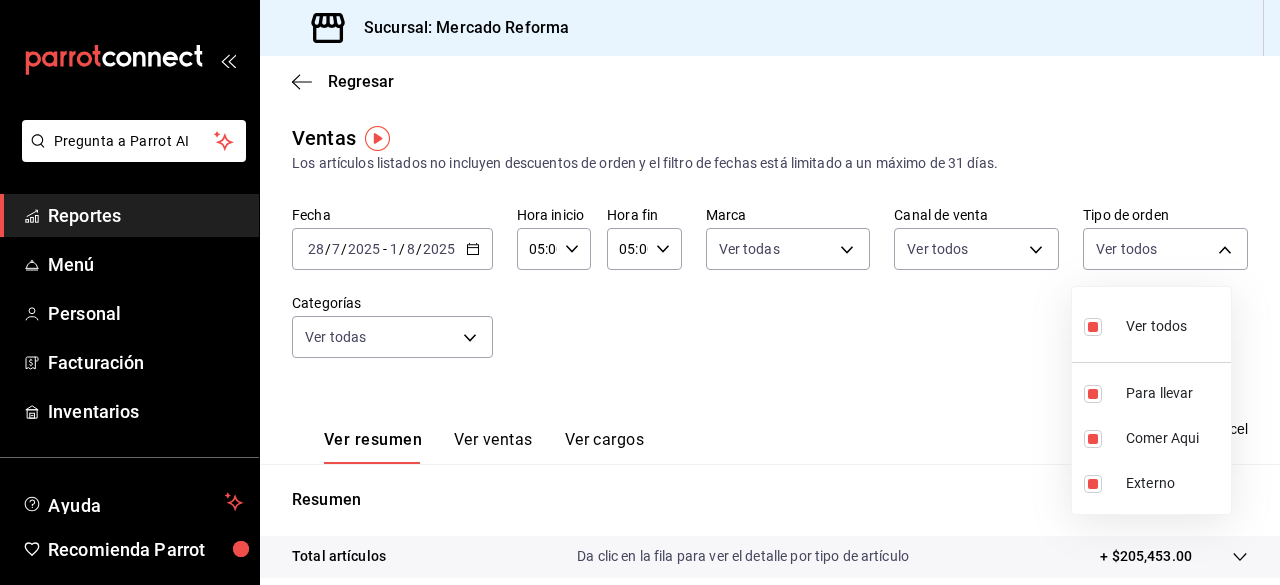 click at bounding box center (640, 292) 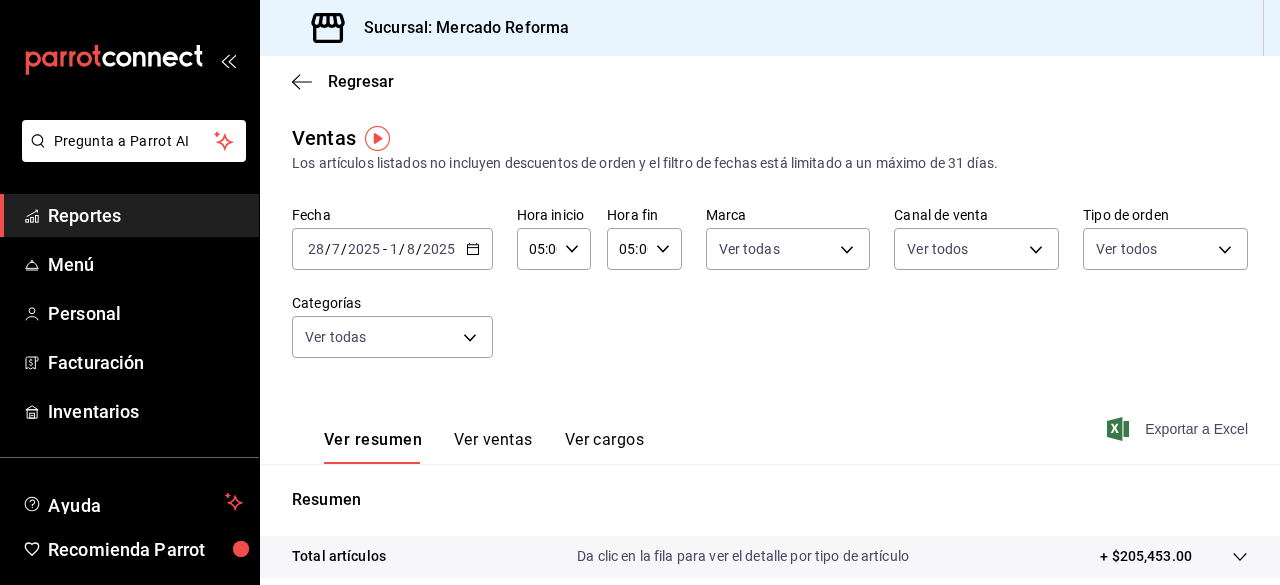click on "Exportar a Excel" at bounding box center (1179, 429) 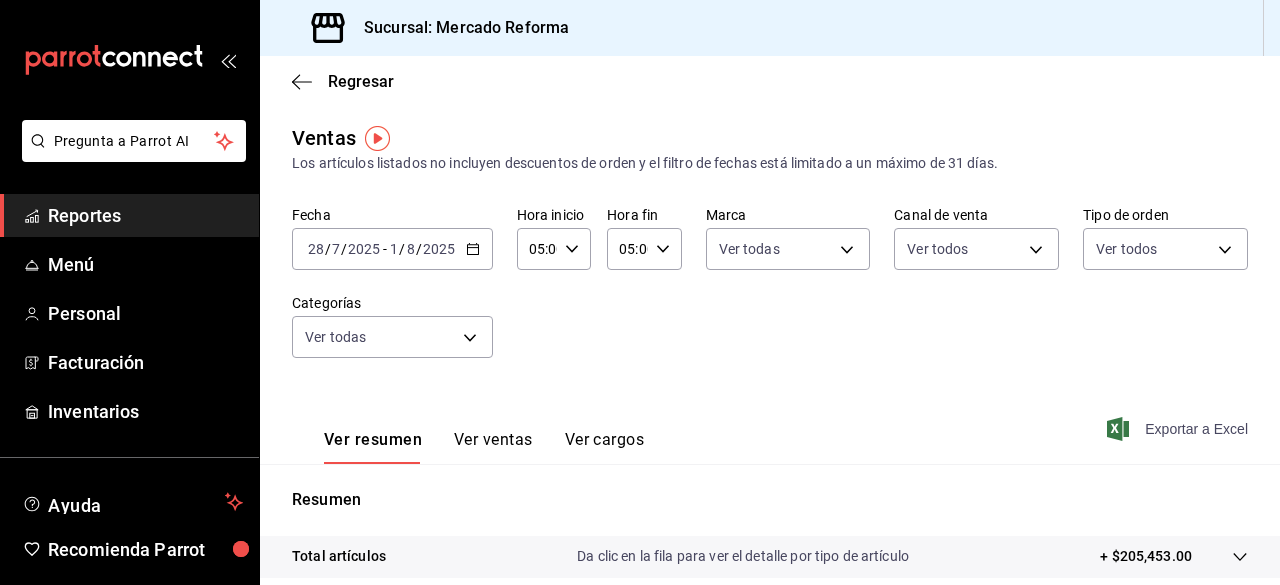 click on "Exportar a Excel" at bounding box center (1179, 429) 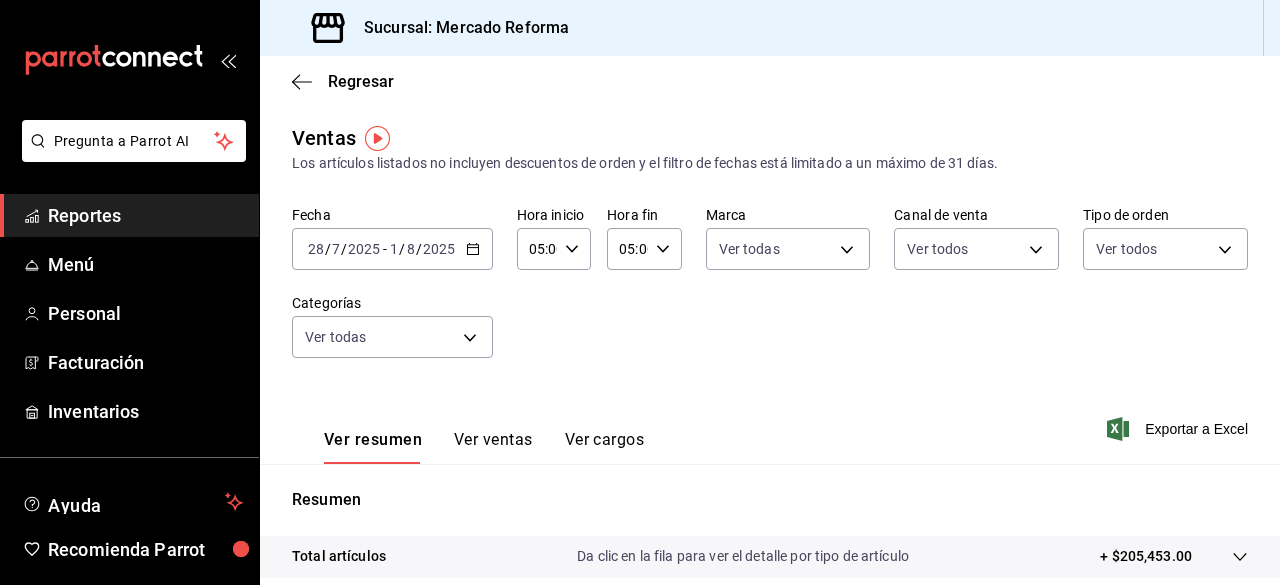 click 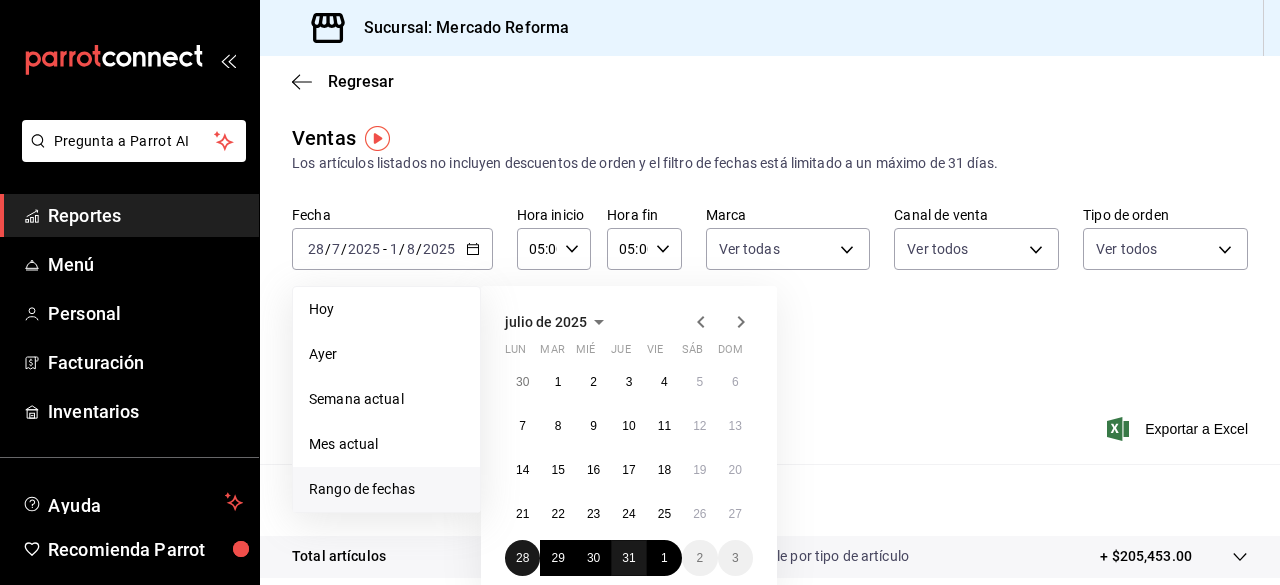 drag, startPoint x: 519, startPoint y: 549, endPoint x: 626, endPoint y: 553, distance: 107.07474 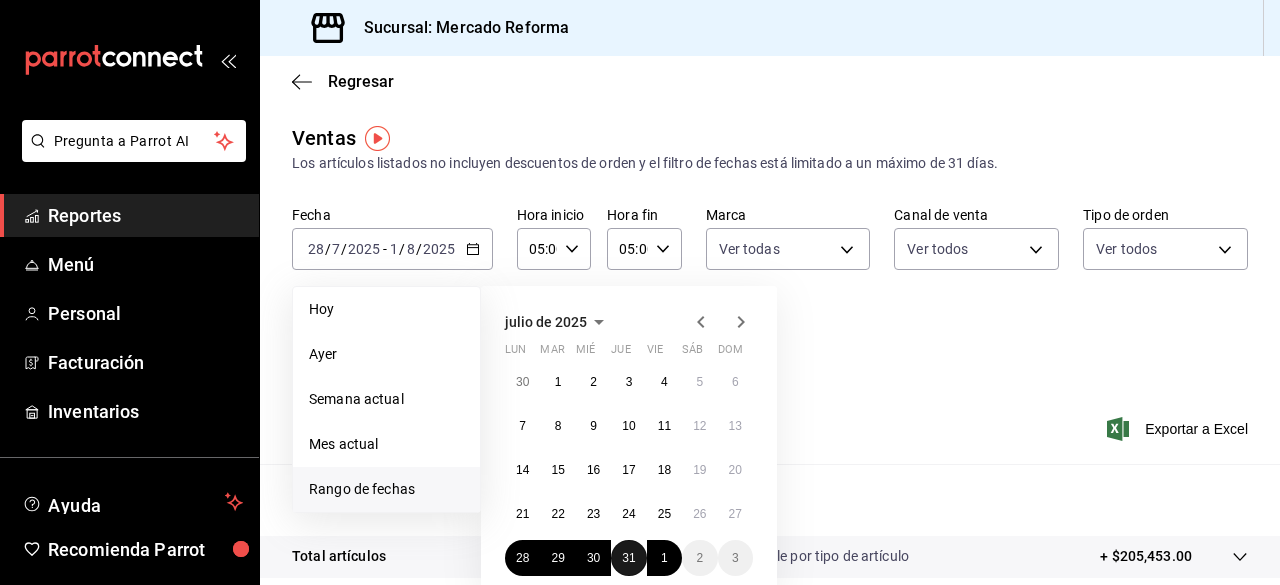 click on "31" at bounding box center [628, 558] 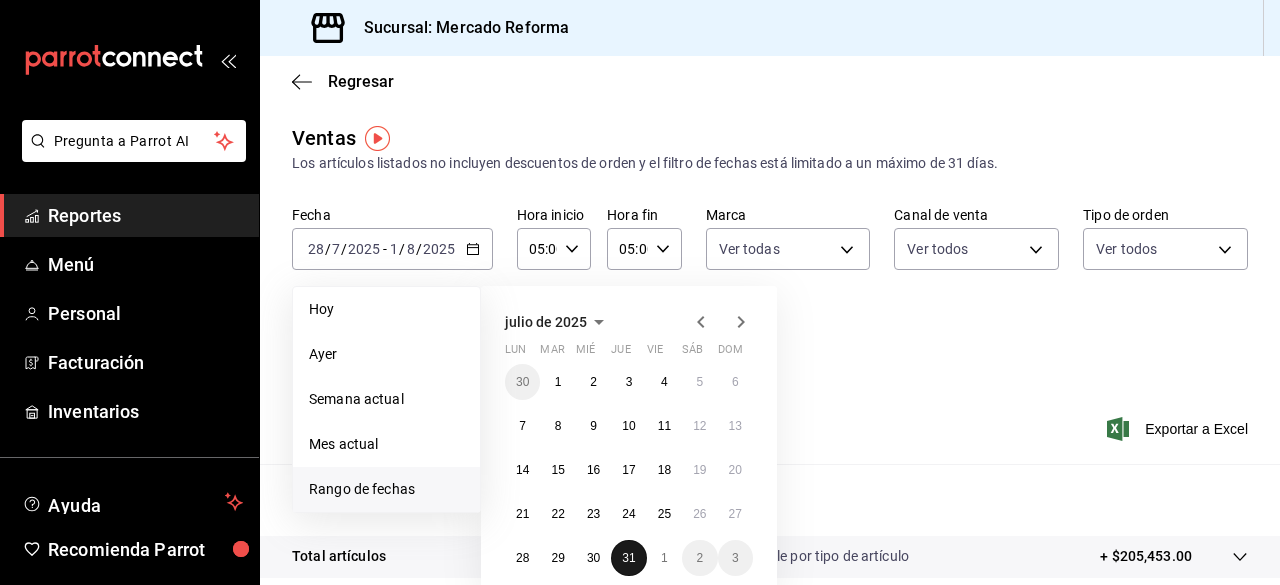 click on "31" at bounding box center (628, 558) 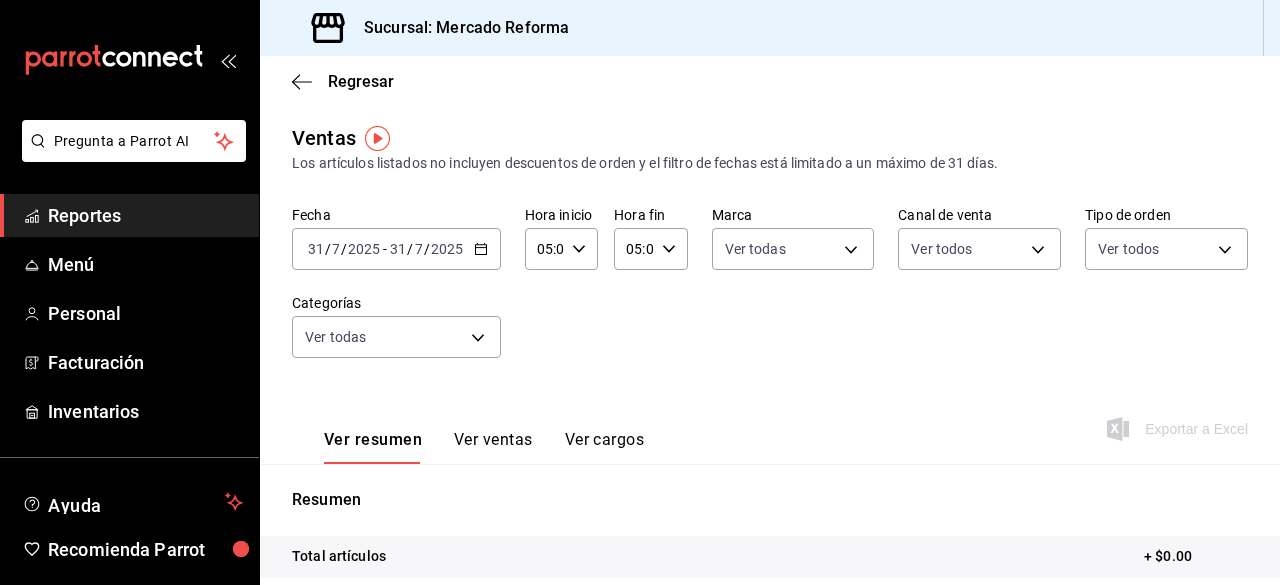 click 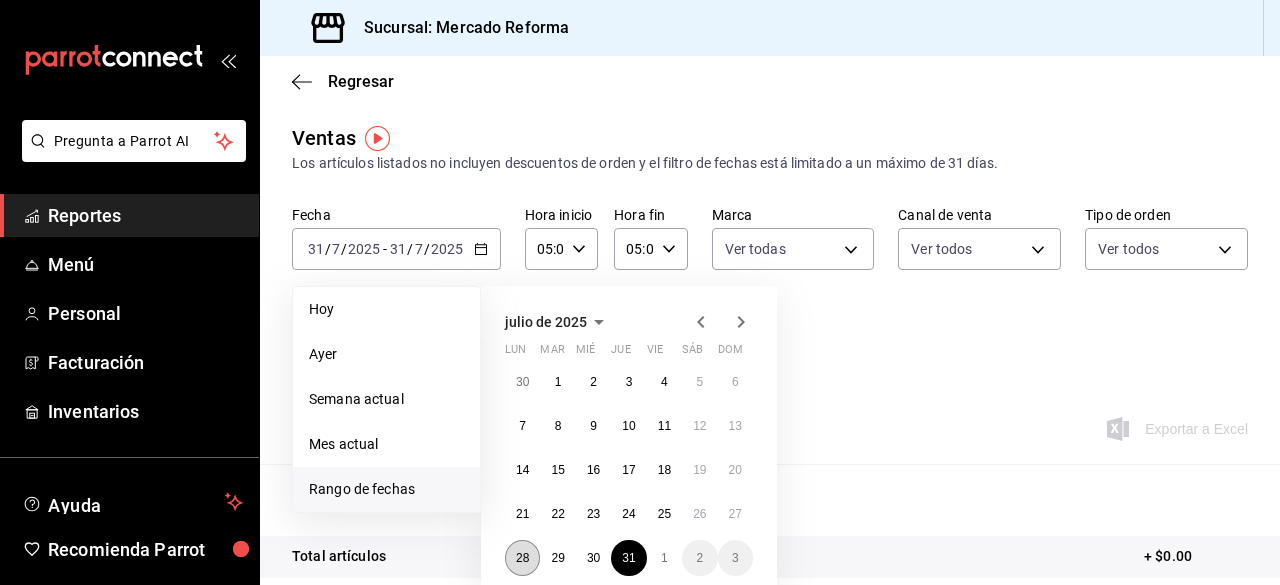 click on "28" at bounding box center [522, 558] 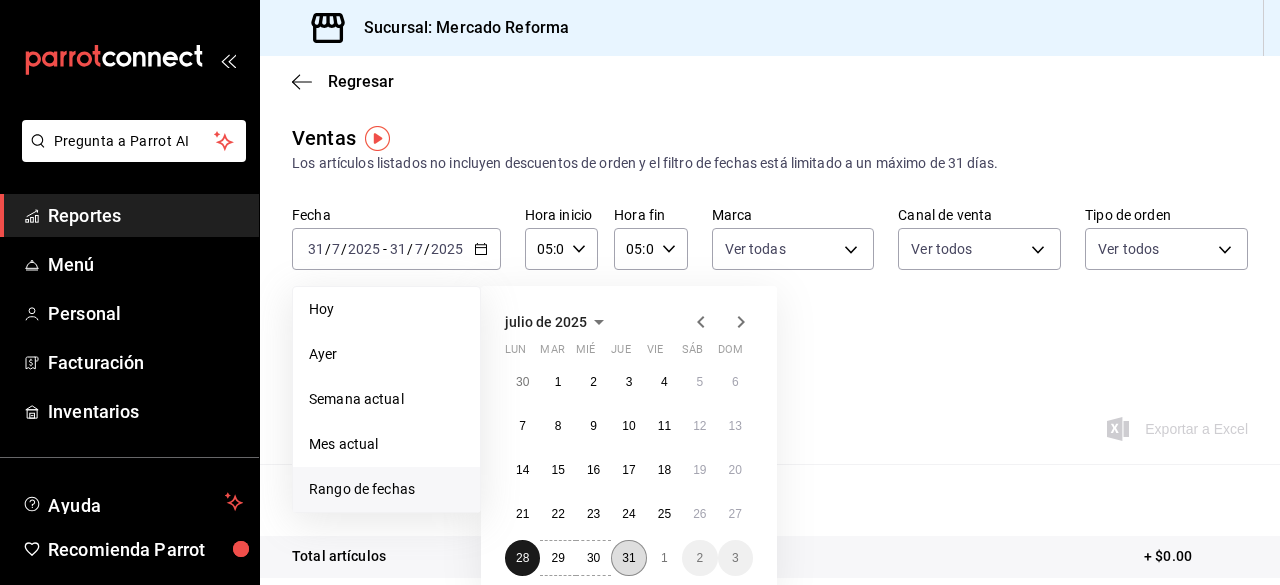 drag, startPoint x: 524, startPoint y: 555, endPoint x: 620, endPoint y: 552, distance: 96.04687 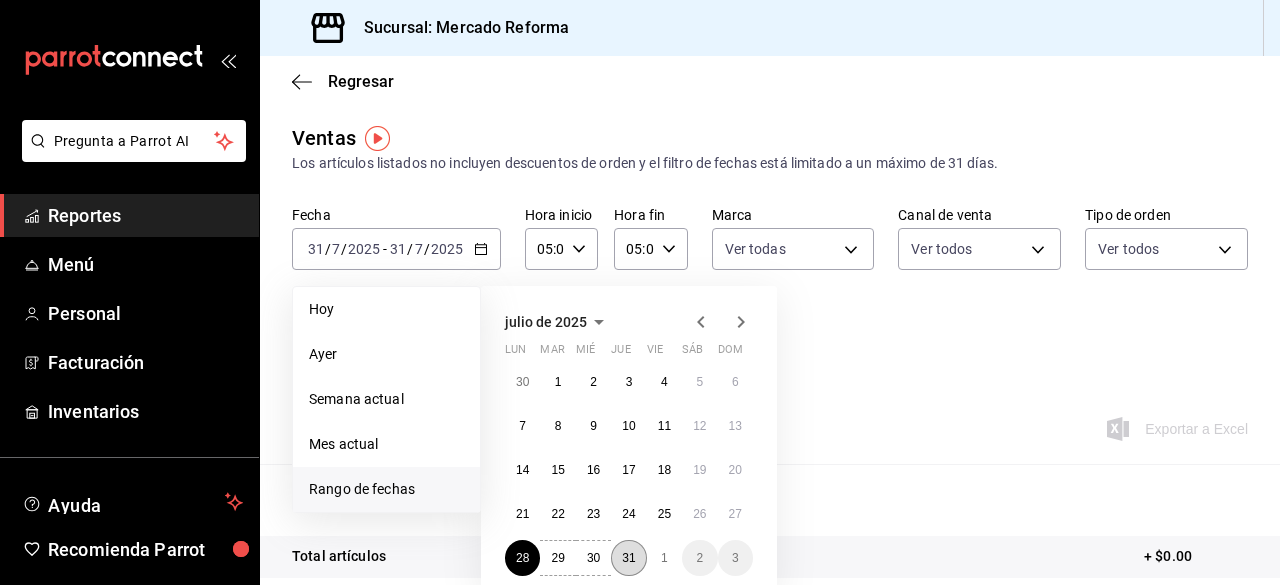 click on "31" at bounding box center (628, 558) 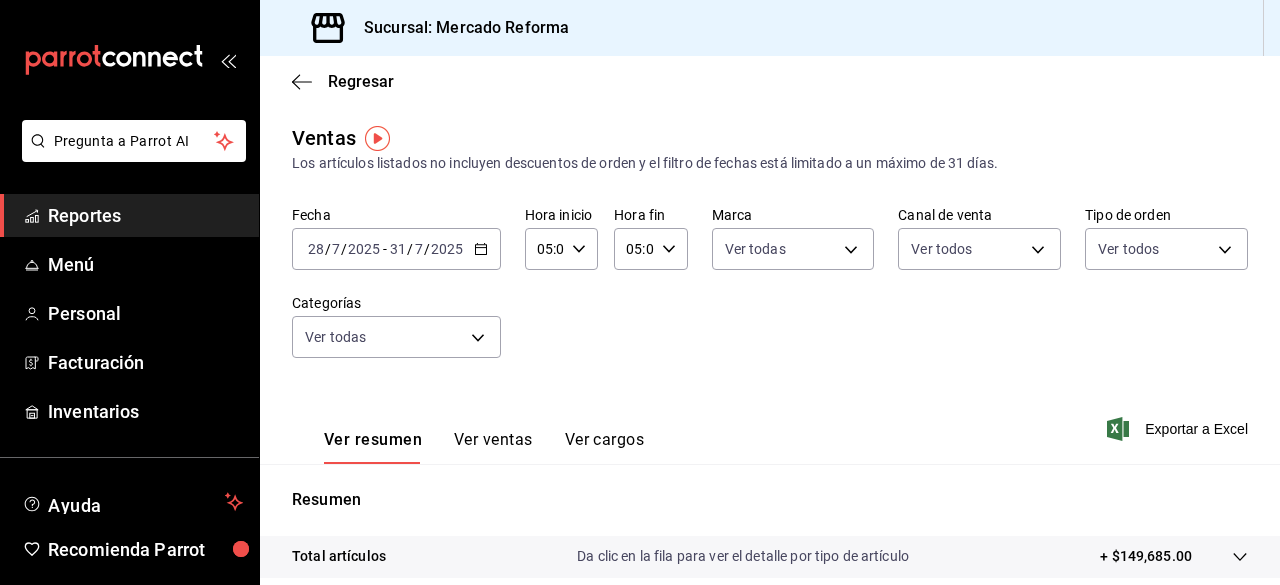 click 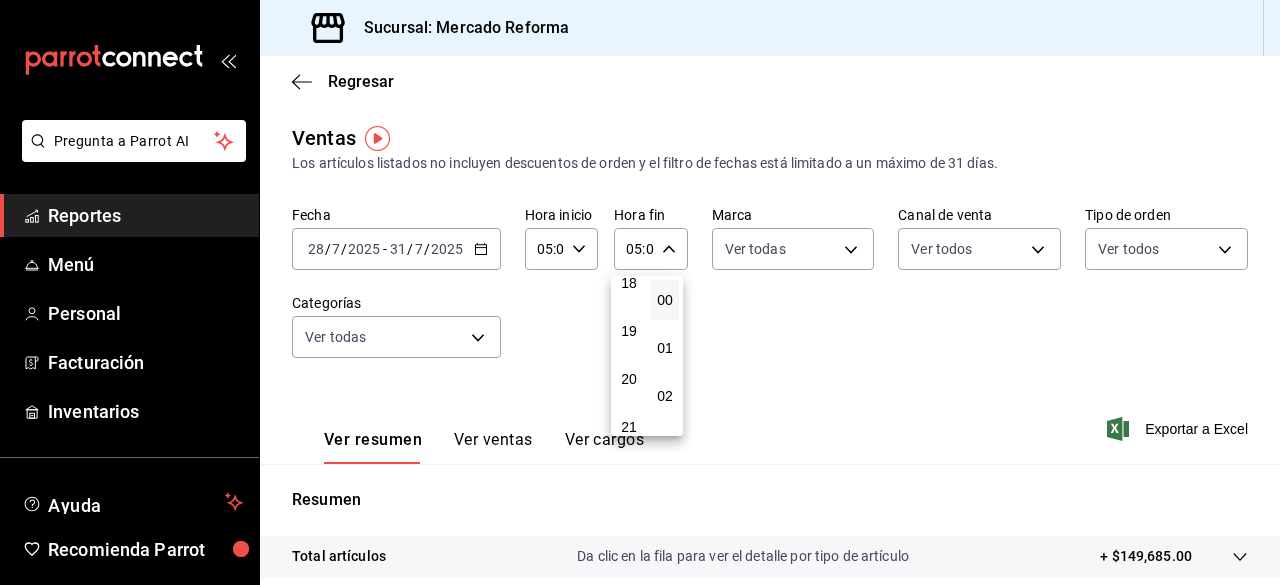 scroll, scrollTop: 992, scrollLeft: 0, axis: vertical 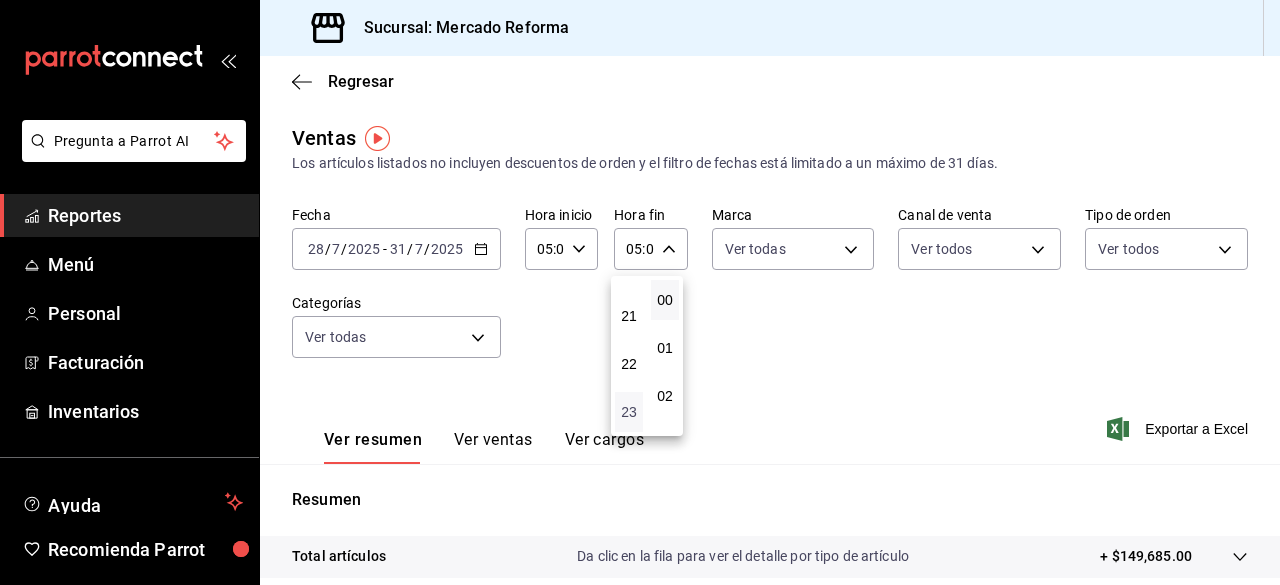 click on "23" at bounding box center (629, 412) 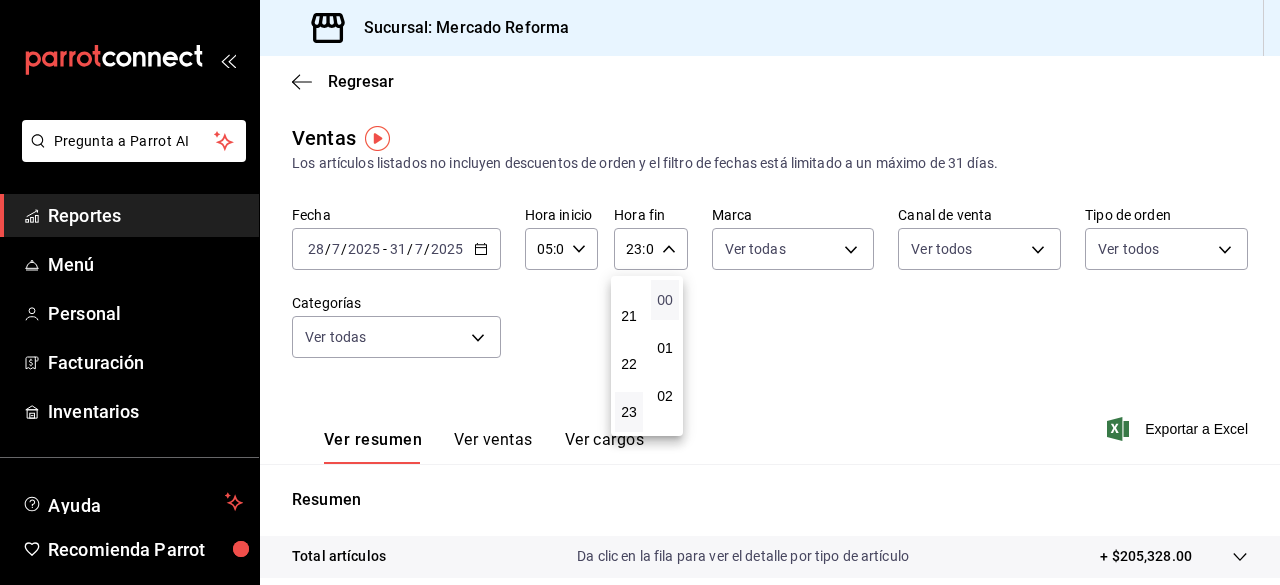 click on "00" at bounding box center [665, 300] 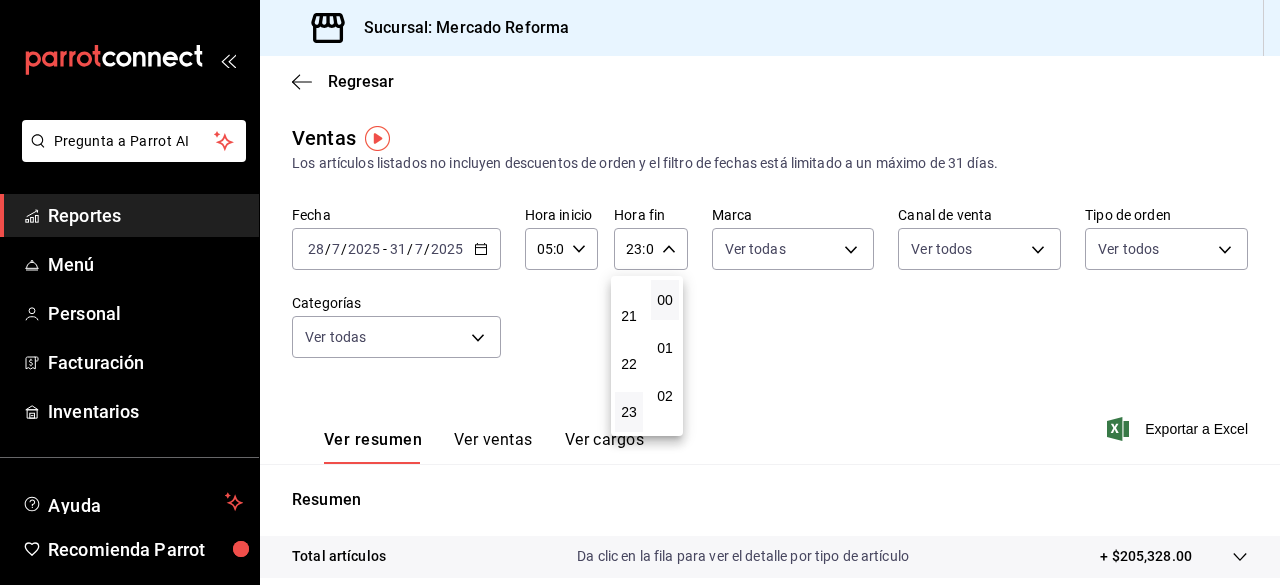 click at bounding box center [640, 292] 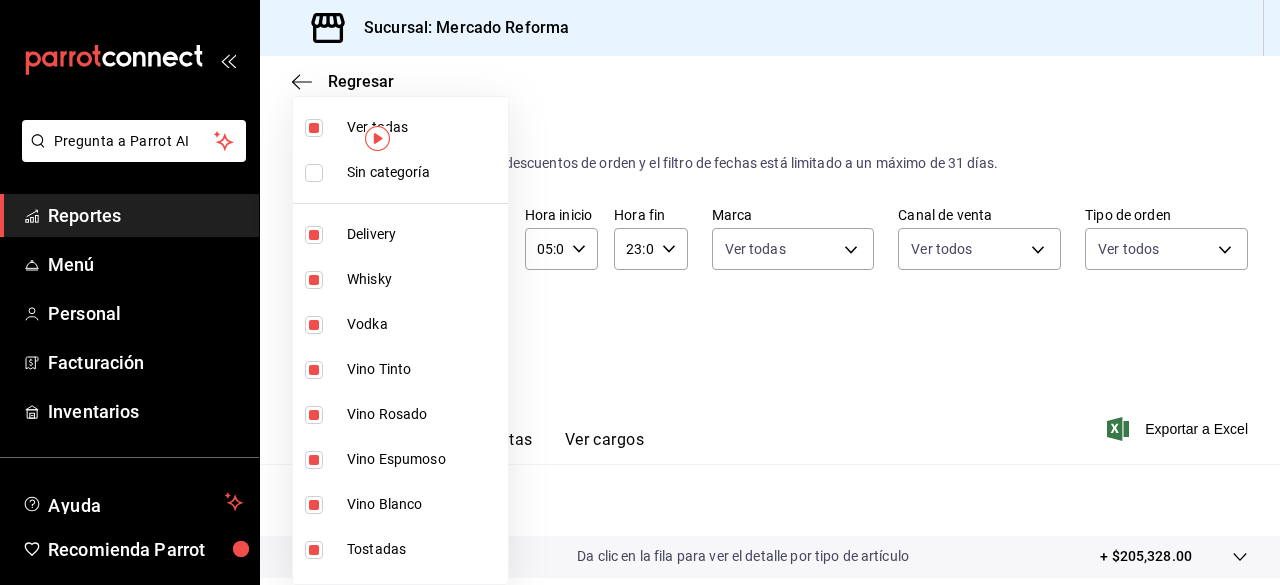 click on "Pregunta a Parrot AI Reportes   Menú   Personal   Facturación   Inventarios   Ayuda Recomienda Parrot   [FIRST] [LAST]   Sugerir nueva función   Sucursal: Mercado Reforma Regresar Ventas Los artículos listados no incluyen descuentos de orden y el filtro de fechas está limitado a un máximo de 31 días. Fecha 2025-07-28 28 / 7 / 2025 - 2025-07-31 31 / 7 / 2025 Hora inicio 05:00 Hora inicio Hora fin 23:00 Hora fin Marca Ver todas [UUID] Canal de venta Ver todos PARROT,UBER_EATS,RAPPI,DIDI_FOOD,ONLINE Tipo de orden Ver todos [UUID],[UUID],[UUID] Categorías Ver todas Ver resumen Ver ventas Ver cargos Exportar a Excel Resumen Total artículos Da clic en la fila para ver el detalle por tipo de artículo + $205,328.00 Cargos por servicio  Sin datos por que no se pueden calcular debido al filtro de categorías seleccionado Venta bruta = $205,328.00 Descuentos totales Certificados de regalo Venta total = $205,328.00" at bounding box center [640, 292] 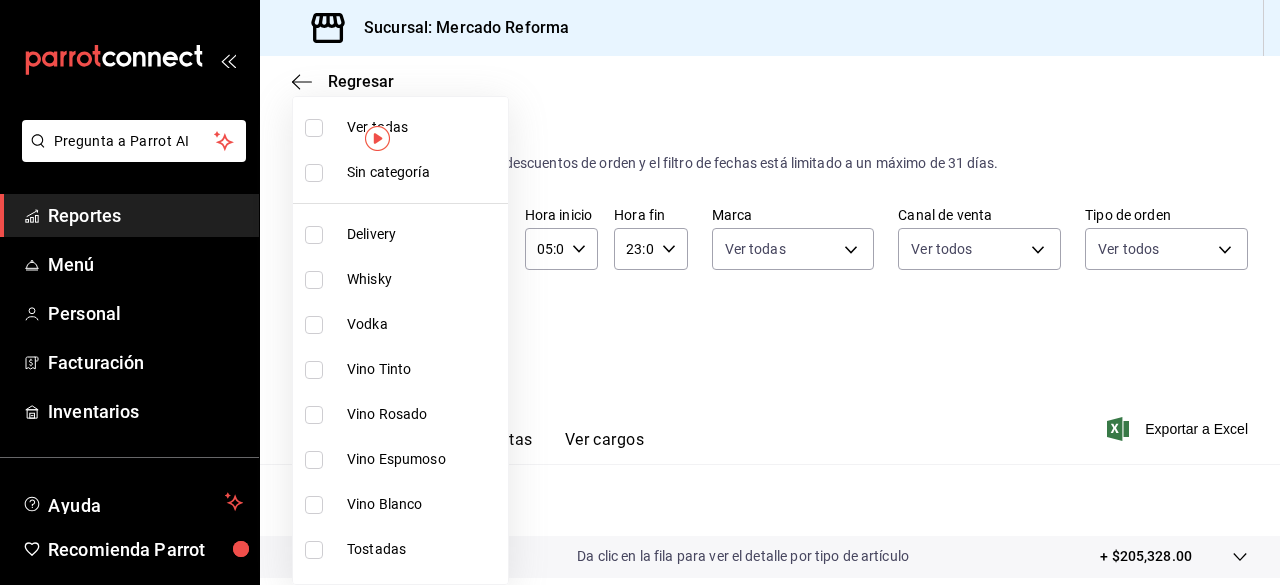 click at bounding box center [314, 128] 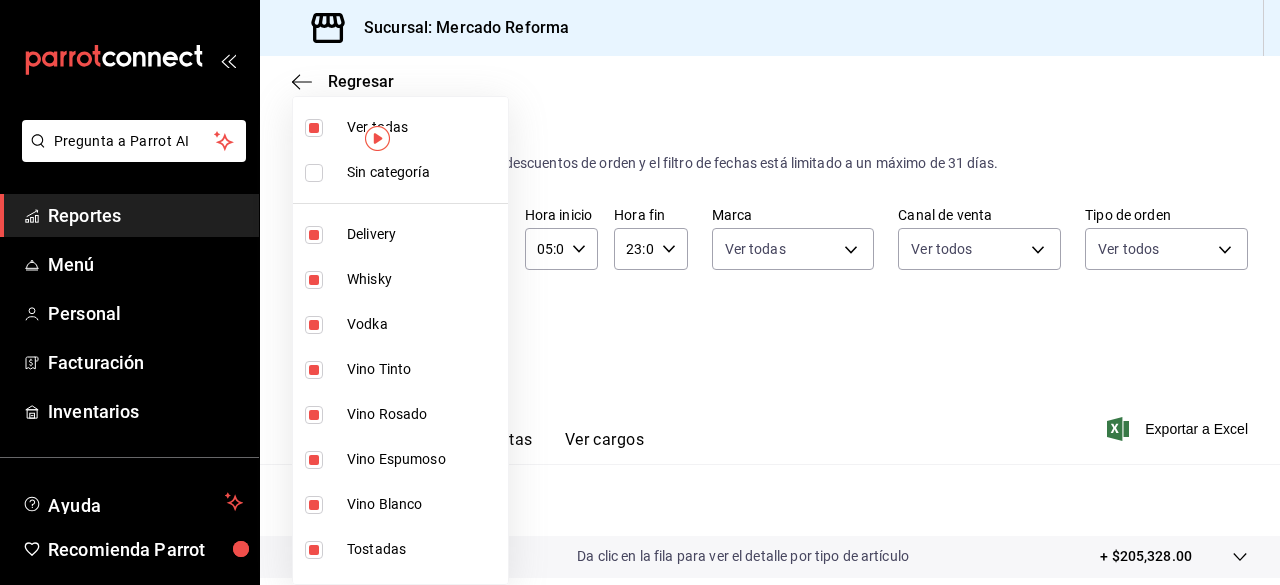 click at bounding box center (640, 292) 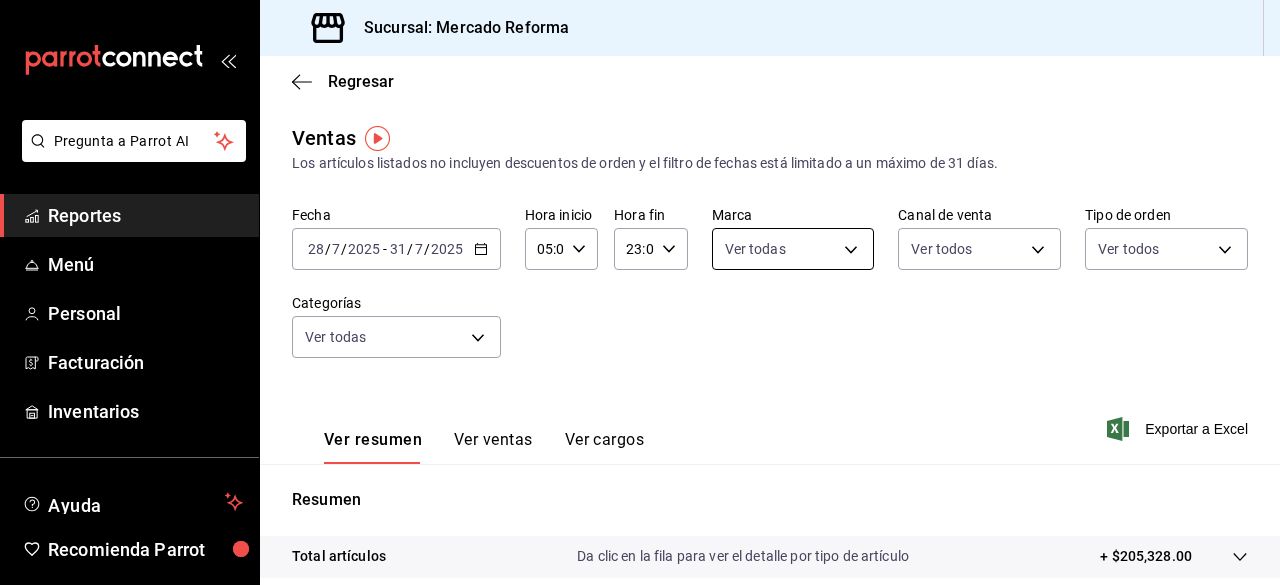 drag, startPoint x: 728, startPoint y: 366, endPoint x: 841, endPoint y: 247, distance: 164.10362 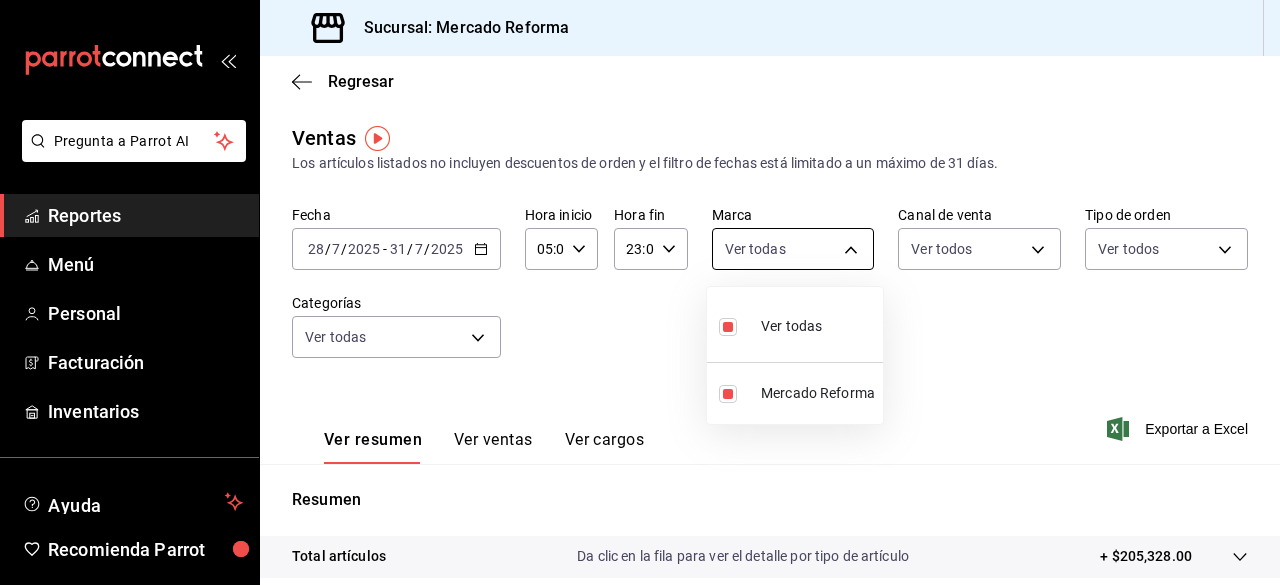 click on "Pregunta a Parrot AI Reportes   Menú   Personal   Facturación   Inventarios   Ayuda Recomienda Parrot   [FIRST] [LAST]   Sugerir nueva función   Sucursal: Mercado Reforma Regresar Ventas Los artículos listados no incluyen descuentos de orden y el filtro de fechas está limitado a un máximo de 31 días. Fecha 2025-07-28 28 / 7 / 2025 - 2025-07-31 31 / 7 / 2025 Hora inicio 05:00 Hora inicio Hora fin 23:00 Hora fin Marca Ver todas [UUID] Canal de venta Ver todos PARROT,UBER_EATS,RAPPI,DIDI_FOOD,ONLINE Tipo de orden Ver todos [UUID],[UUID],[UUID] Categorías Ver todas Ver resumen Ver ventas Ver cargos Exportar a Excel Resumen Total artículos Da clic en la fila para ver el detalle por tipo de artículo + $205,328.00 Cargos por servicio  Sin datos por que no se pueden calcular debido al filtro de categorías seleccionado Venta bruta = $205,328.00 Descuentos totales Certificados de regalo Venta total = $205,328.00" at bounding box center (640, 292) 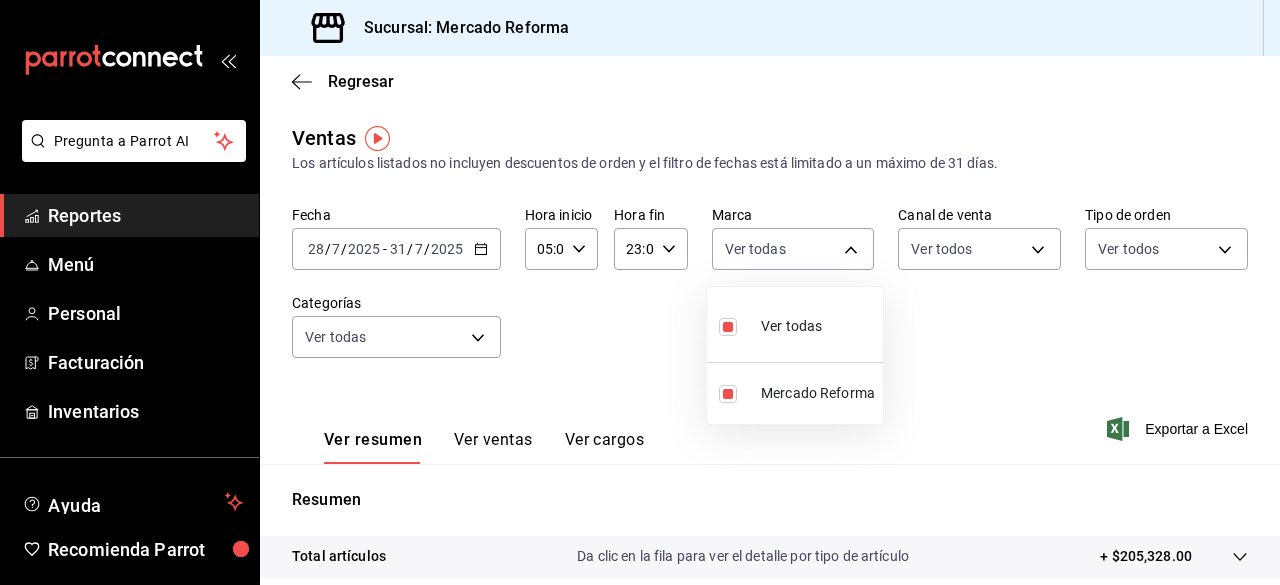 click at bounding box center [640, 292] 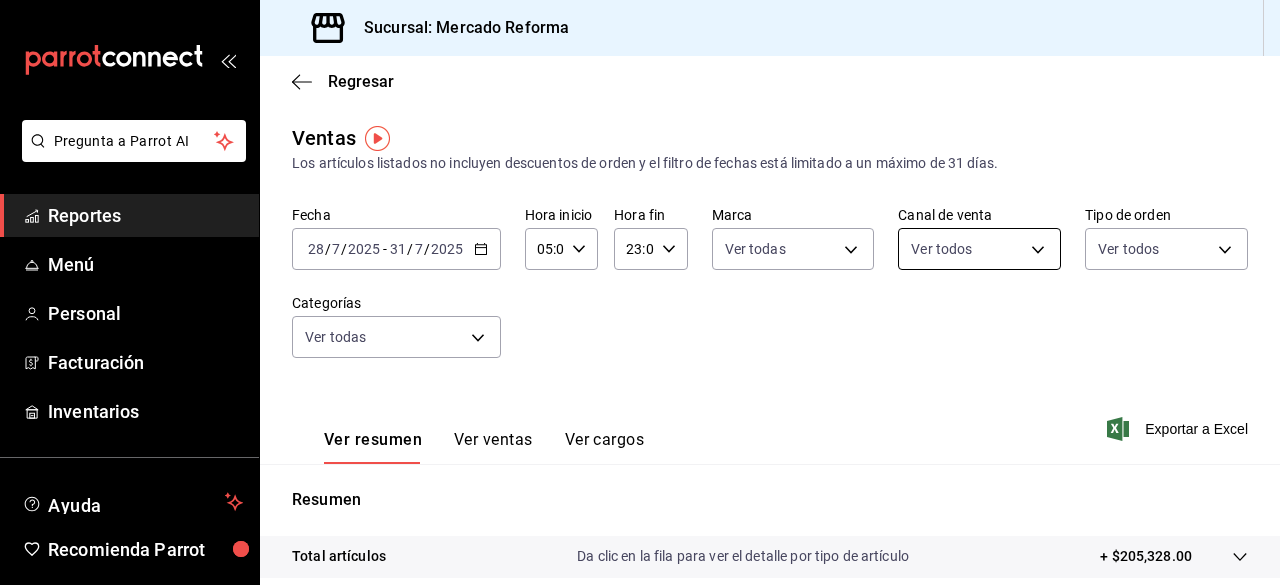 click on "Pregunta a Parrot AI Reportes   Menú   Personal   Facturación   Inventarios   Ayuda Recomienda Parrot   [FIRST] [LAST]   Sugerir nueva función   Sucursal: Mercado Reforma Regresar Ventas Los artículos listados no incluyen descuentos de orden y el filtro de fechas está limitado a un máximo de 31 días. Fecha 2025-07-28 28 / 7 / 2025 - 2025-07-31 31 / 7 / 2025 Hora inicio 05:00 Hora inicio Hora fin 23:00 Hora fin Marca Ver todas [UUID] Canal de venta Ver todos PARROT,UBER_EATS,RAPPI,DIDI_FOOD,ONLINE Tipo de orden Ver todos [UUID],[UUID],[UUID] Categorías Ver todas Ver resumen Ver ventas Ver cargos Exportar a Excel Resumen Total artículos Da clic en la fila para ver el detalle por tipo de artículo + $205,328.00 Cargos por servicio  Sin datos por que no se pueden calcular debido al filtro de categorías seleccionado Venta bruta = $205,328.00 Descuentos totales Certificados de regalo Venta total = $205,328.00" at bounding box center [640, 292] 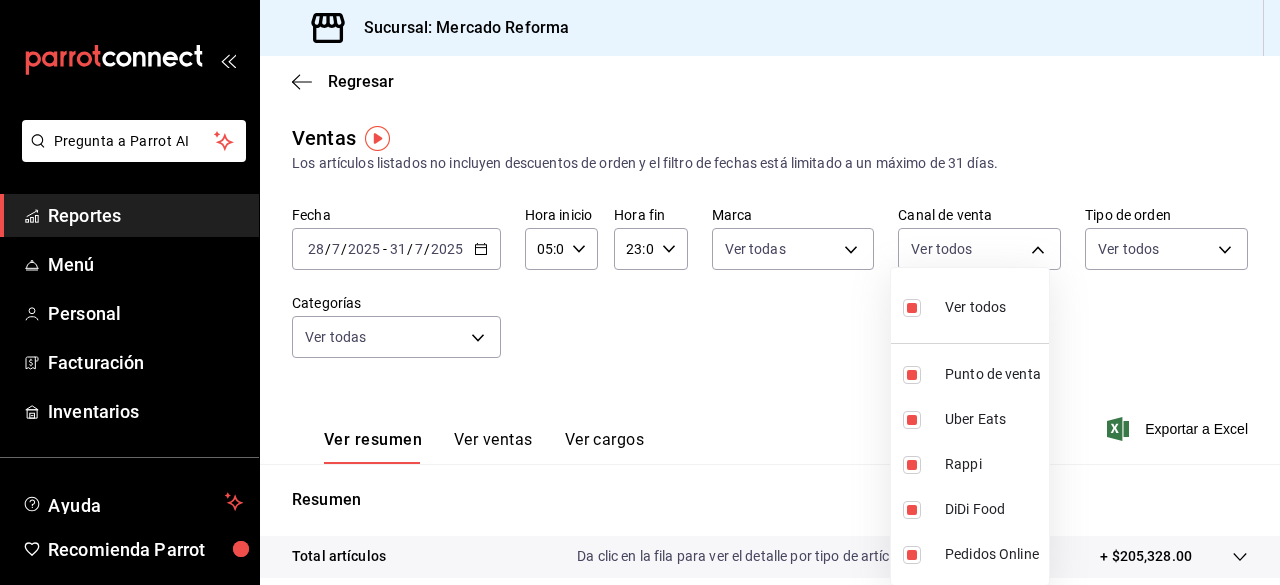 click at bounding box center (640, 292) 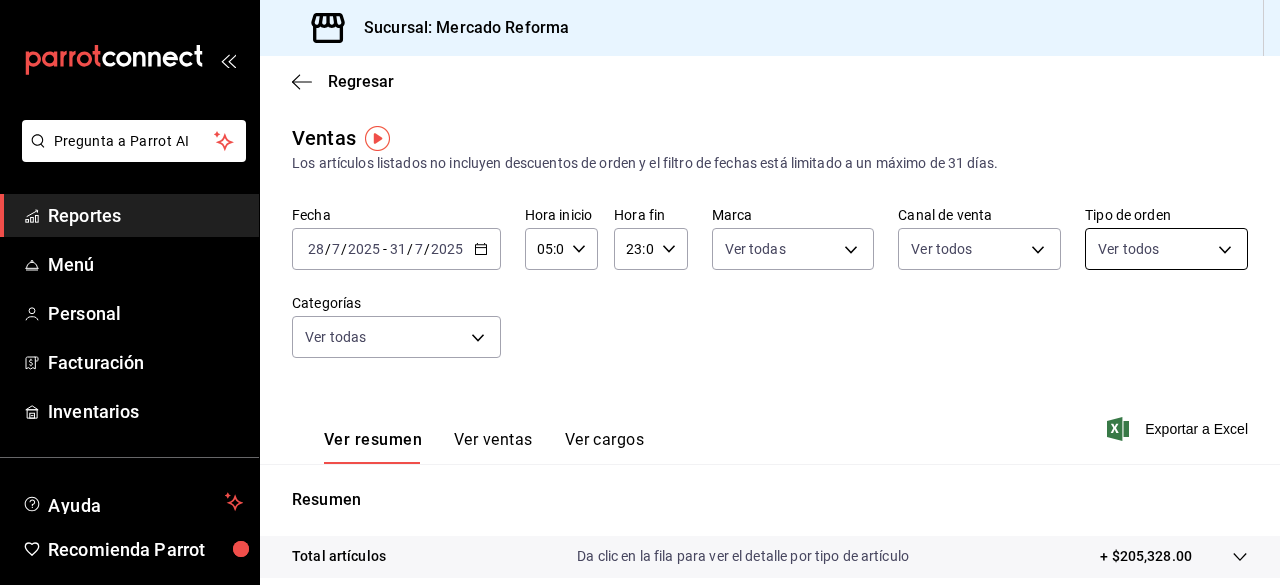 click on "Pregunta a Parrot AI Reportes   Menú   Personal   Facturación   Inventarios   Ayuda Recomienda Parrot   [FIRST] [LAST]   Sugerir nueva función   Sucursal: Mercado Reforma Regresar Ventas Los artículos listados no incluyen descuentos de orden y el filtro de fechas está limitado a un máximo de 31 días. Fecha 2025-07-28 28 / 7 / 2025 - 2025-07-31 31 / 7 / 2025 Hora inicio 05:00 Hora inicio Hora fin 23:00 Hora fin Marca Ver todas [UUID] Canal de venta Ver todos PARROT,UBER_EATS,RAPPI,DIDI_FOOD,ONLINE Tipo de orden Ver todos [UUID],[UUID],[UUID] Categorías Ver todas Ver resumen Ver ventas Ver cargos Exportar a Excel Resumen Total artículos Da clic en la fila para ver el detalle por tipo de artículo + $205,328.00 Cargos por servicio  Sin datos por que no se pueden calcular debido al filtro de categorías seleccionado Venta bruta = $205,328.00 Descuentos totales Certificados de regalo Venta total = $205,328.00" at bounding box center [640, 292] 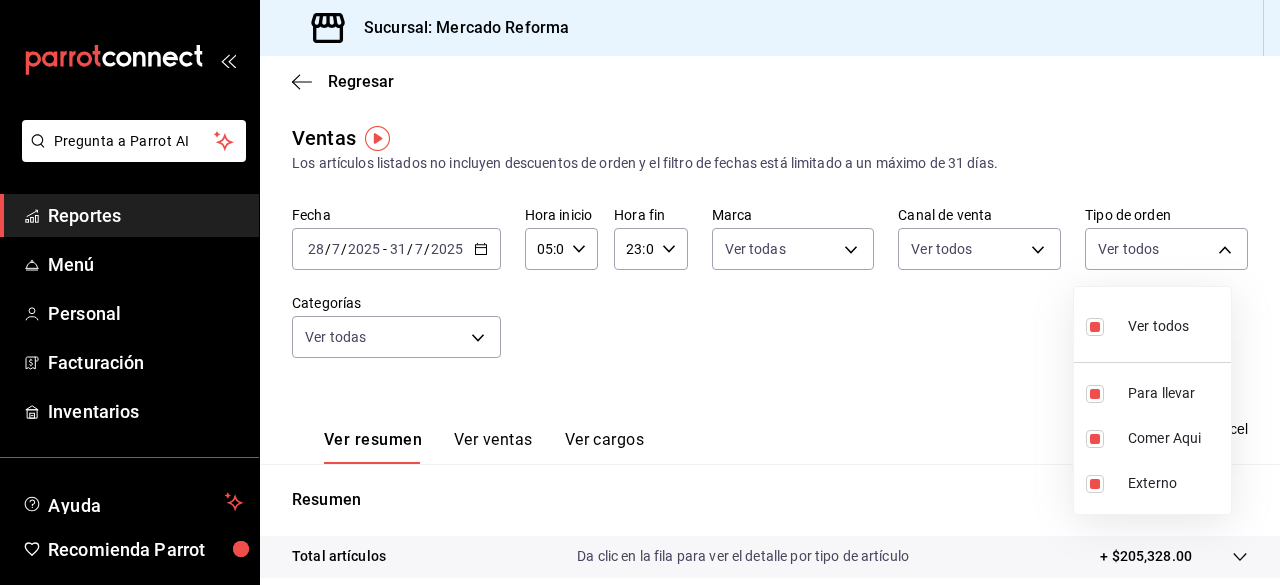 click at bounding box center (640, 292) 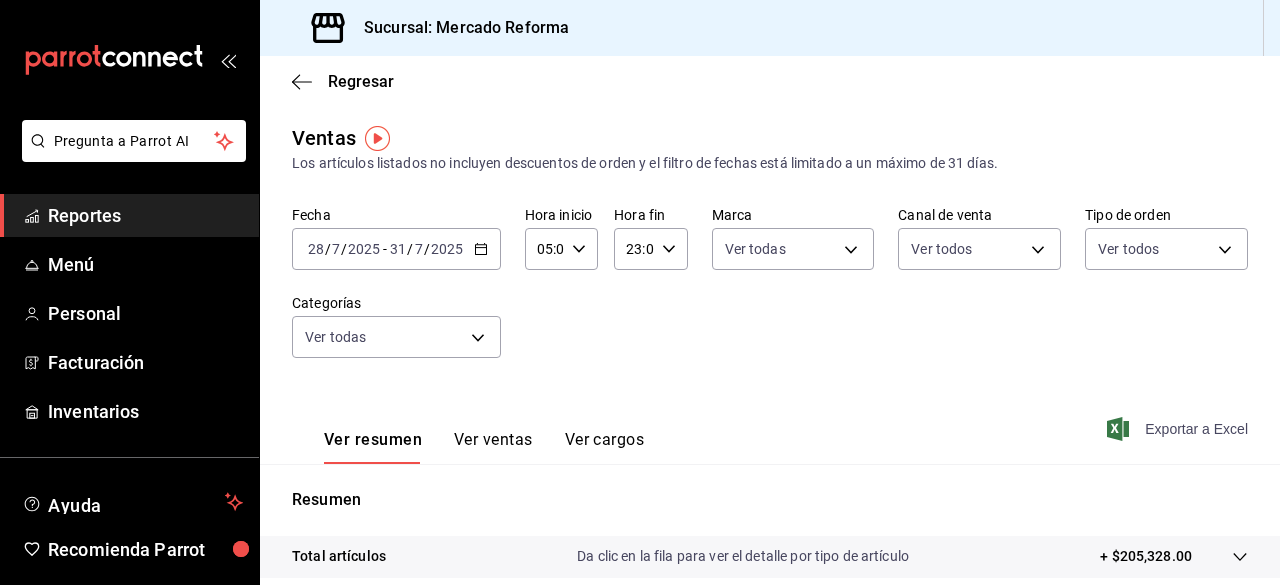 click on "Exportar a Excel" at bounding box center [1179, 429] 